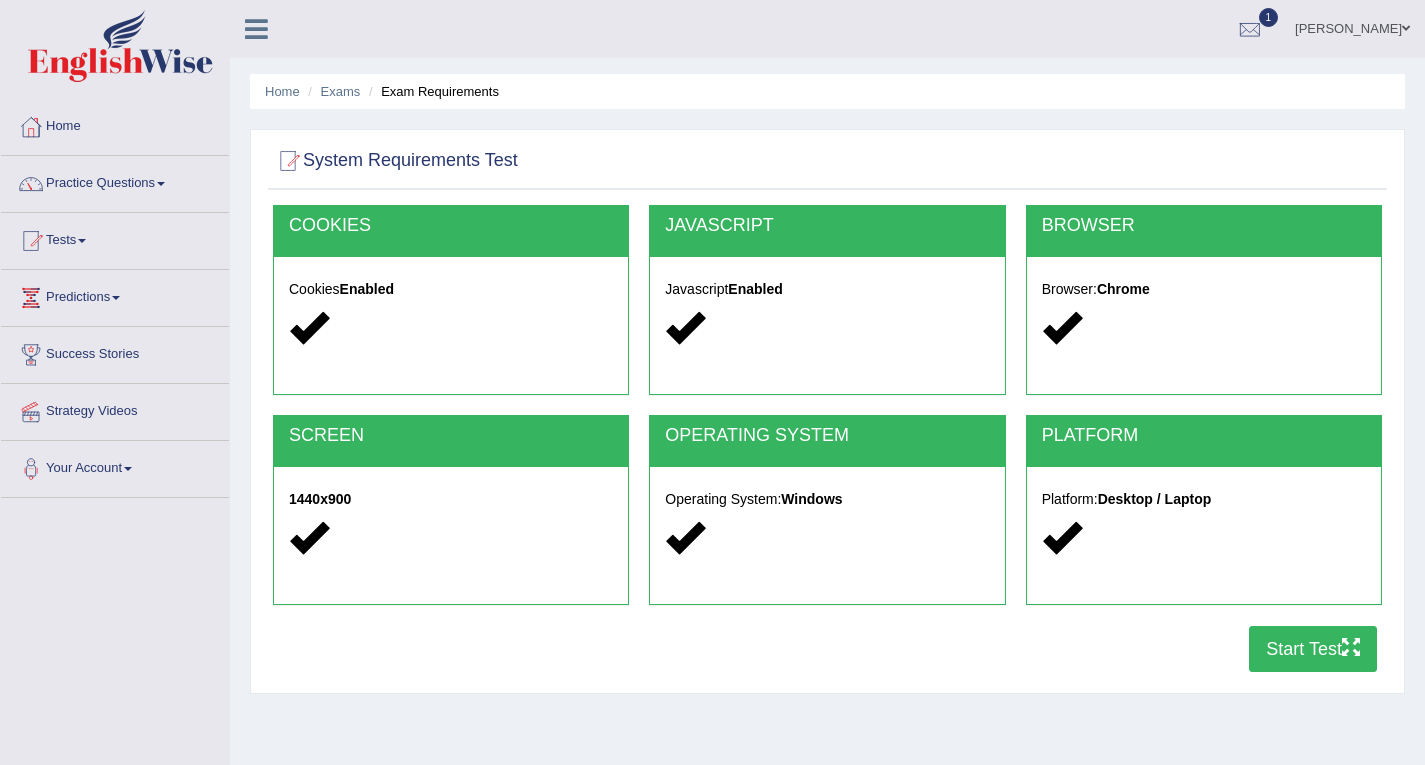 scroll, scrollTop: 270, scrollLeft: 0, axis: vertical 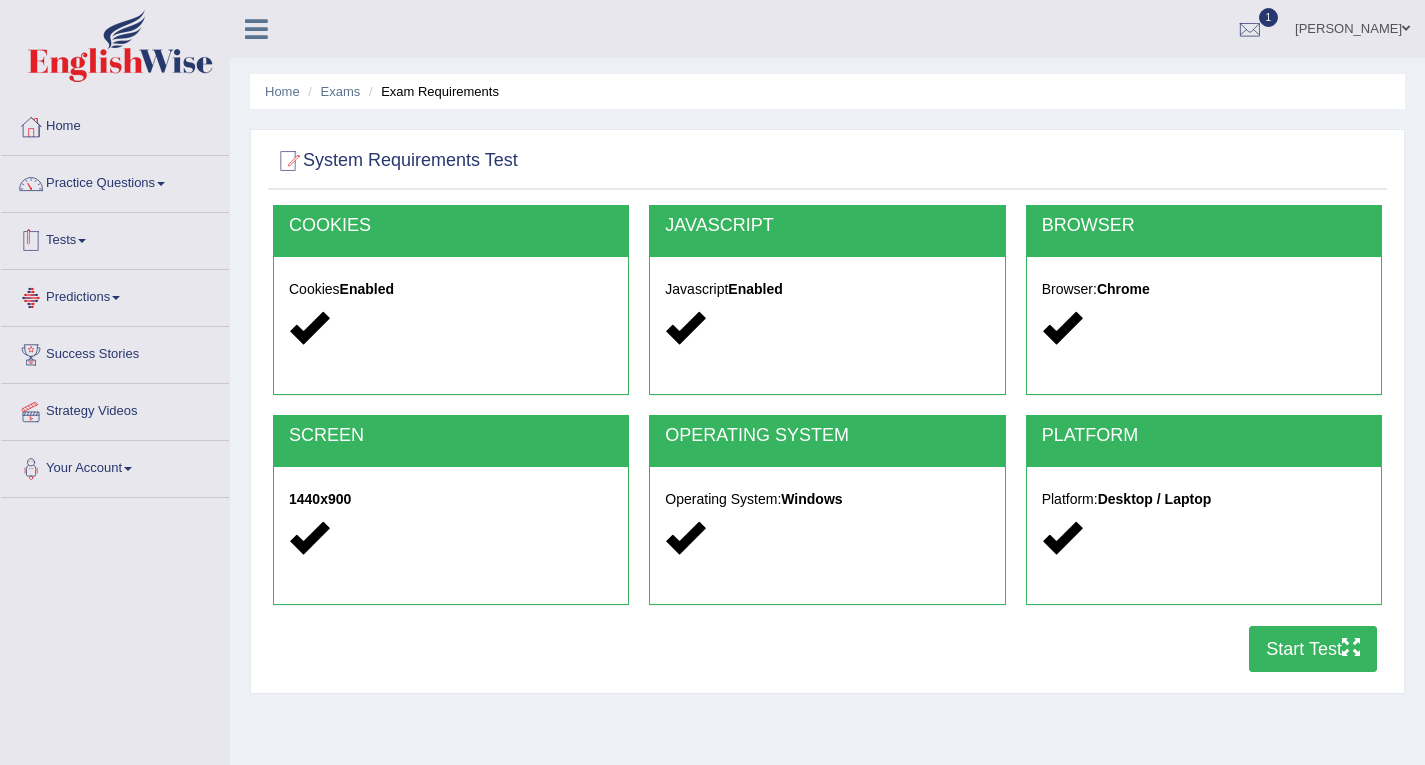 click on "Tests" at bounding box center [115, 238] 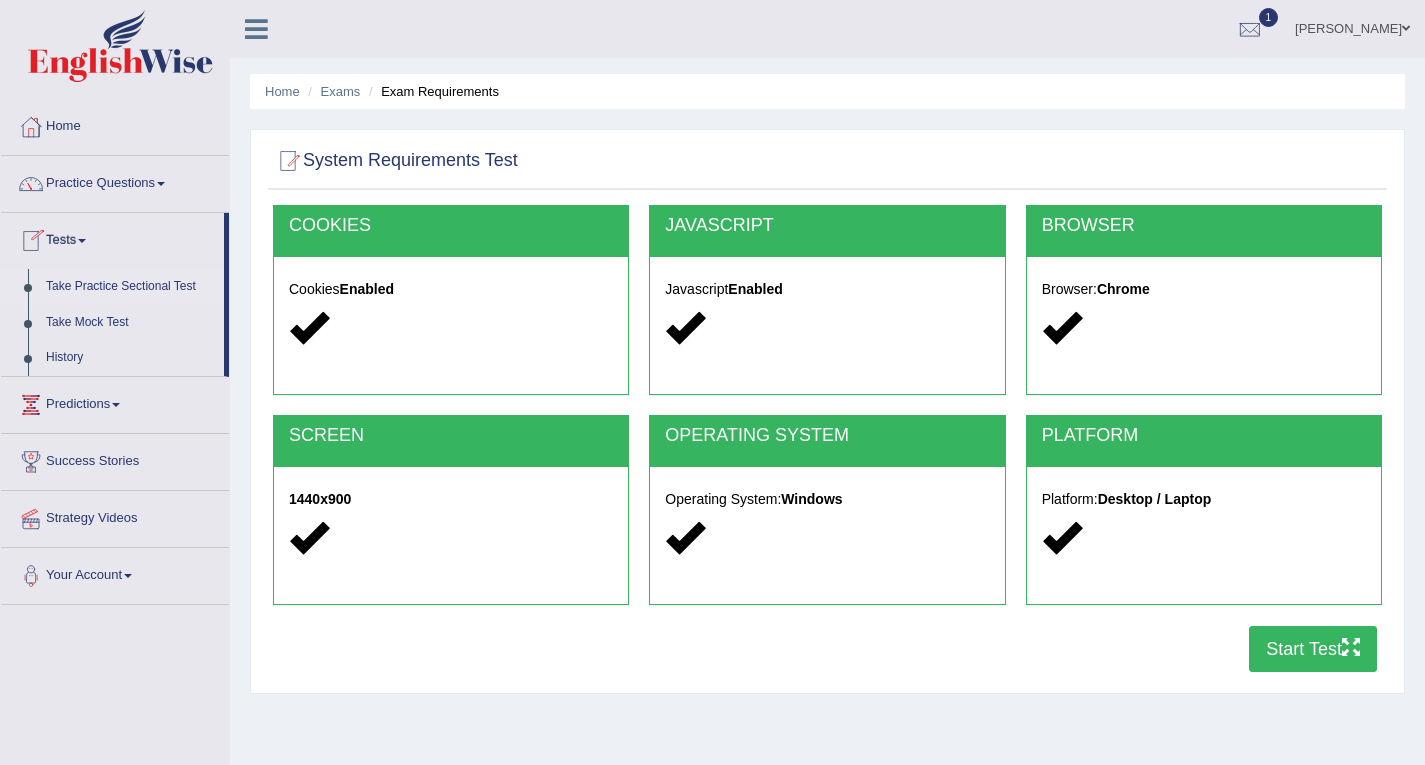 click on "Take Practice Sectional Test" at bounding box center (130, 287) 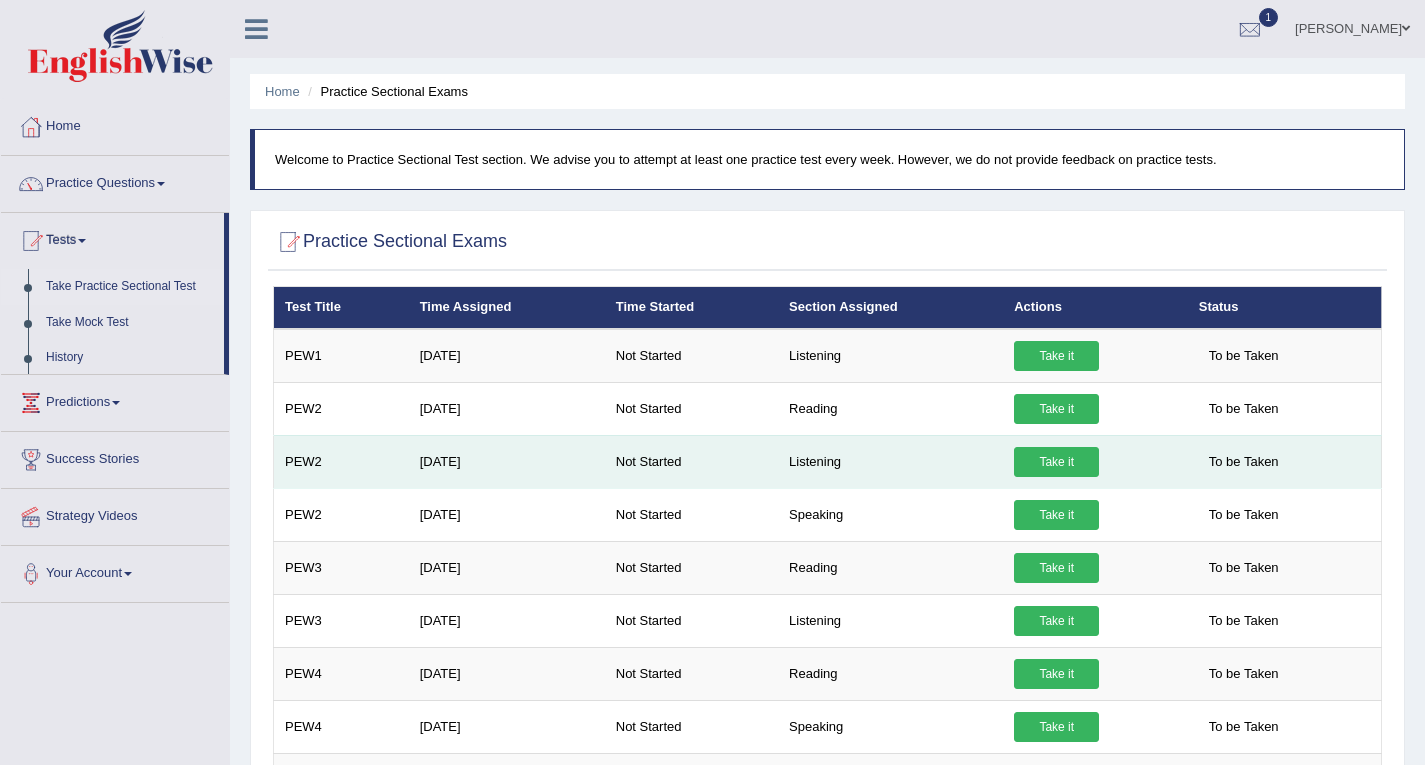 scroll, scrollTop: 0, scrollLeft: 0, axis: both 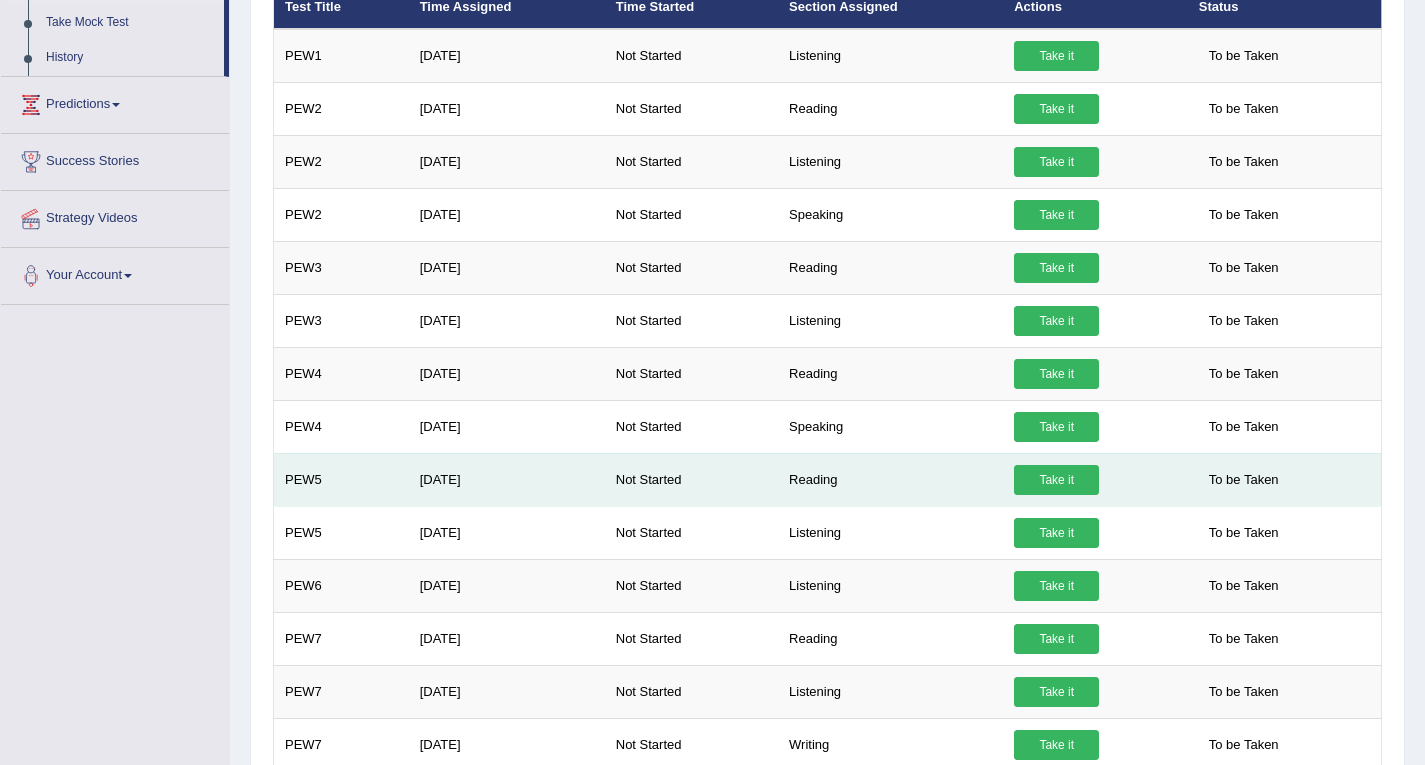 click on "Take it" at bounding box center (1056, 480) 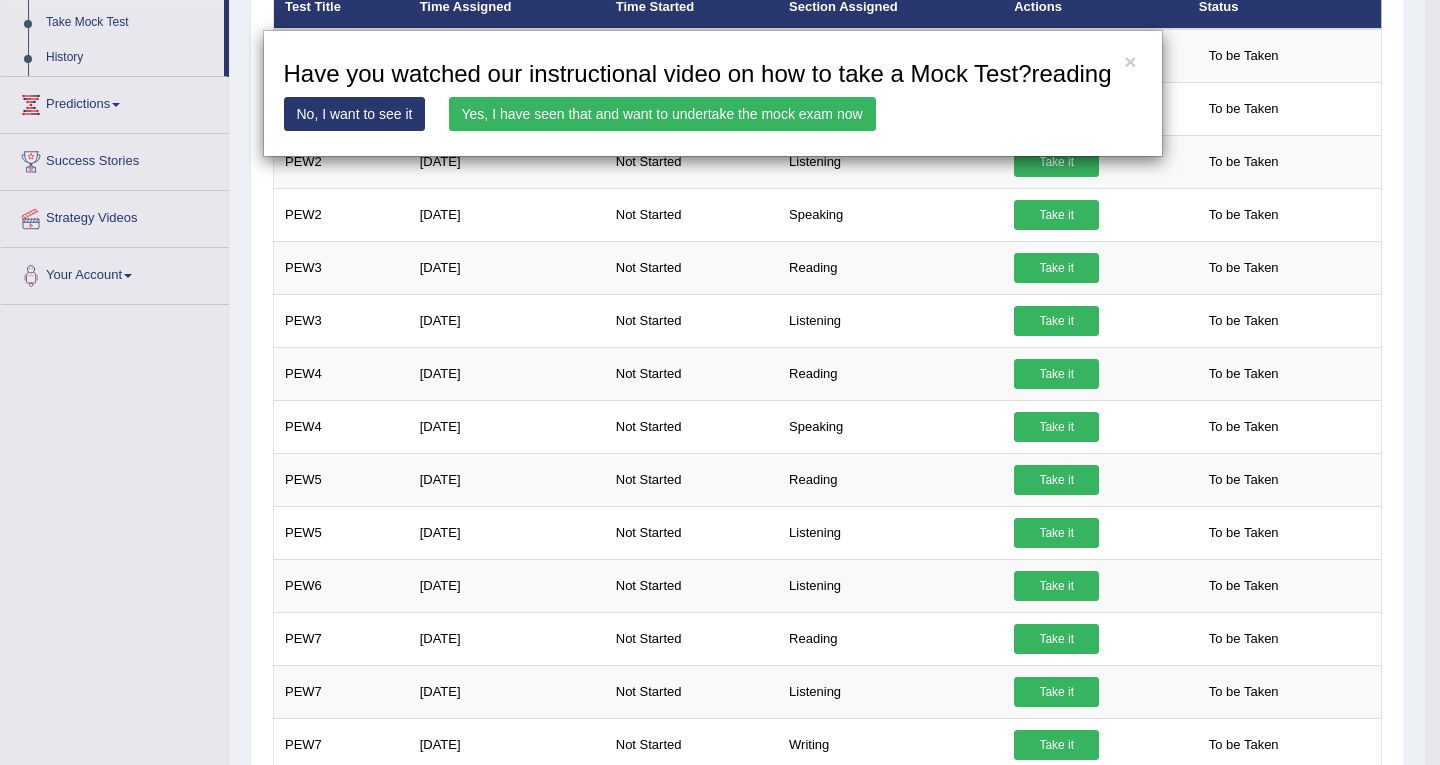 click on "Yes, I have seen that and want to undertake the mock exam now" at bounding box center [662, 114] 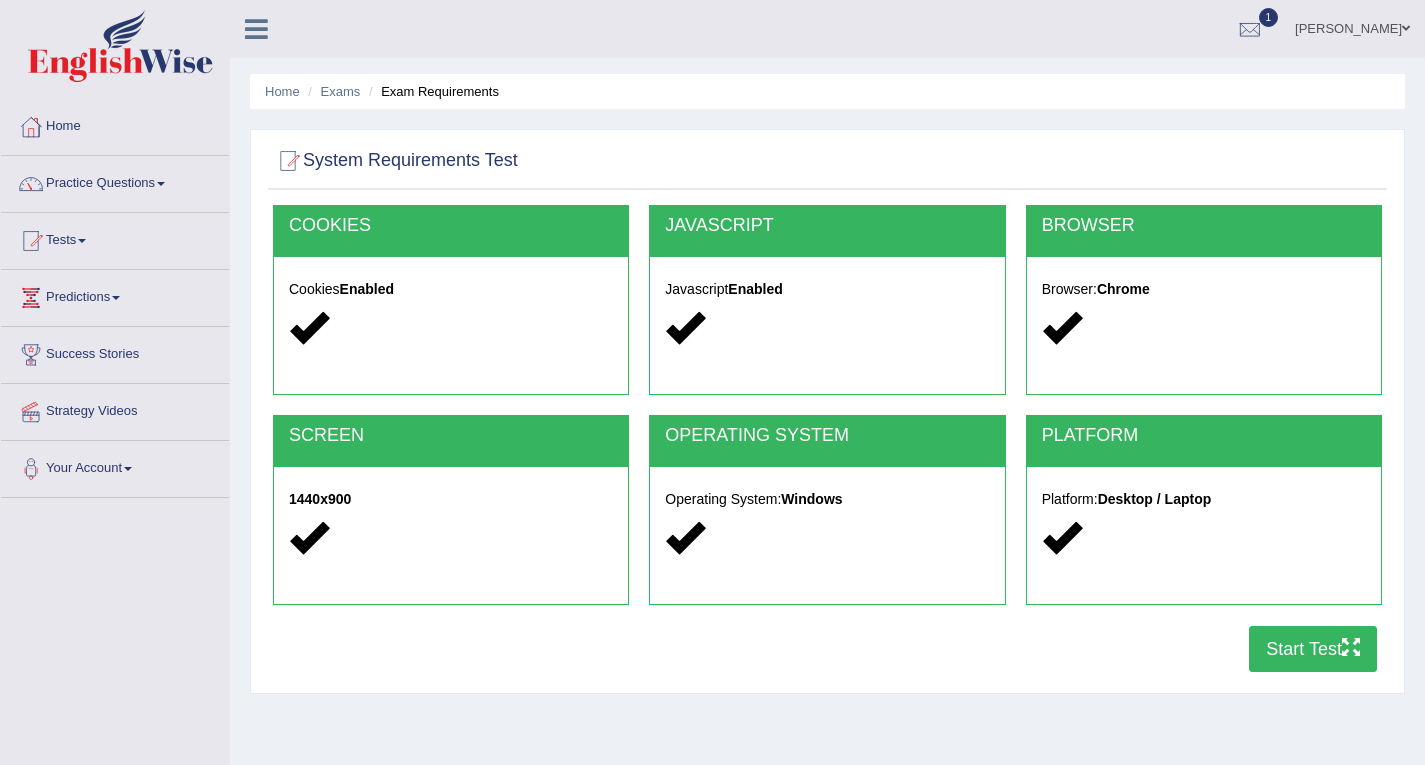 scroll, scrollTop: 0, scrollLeft: 0, axis: both 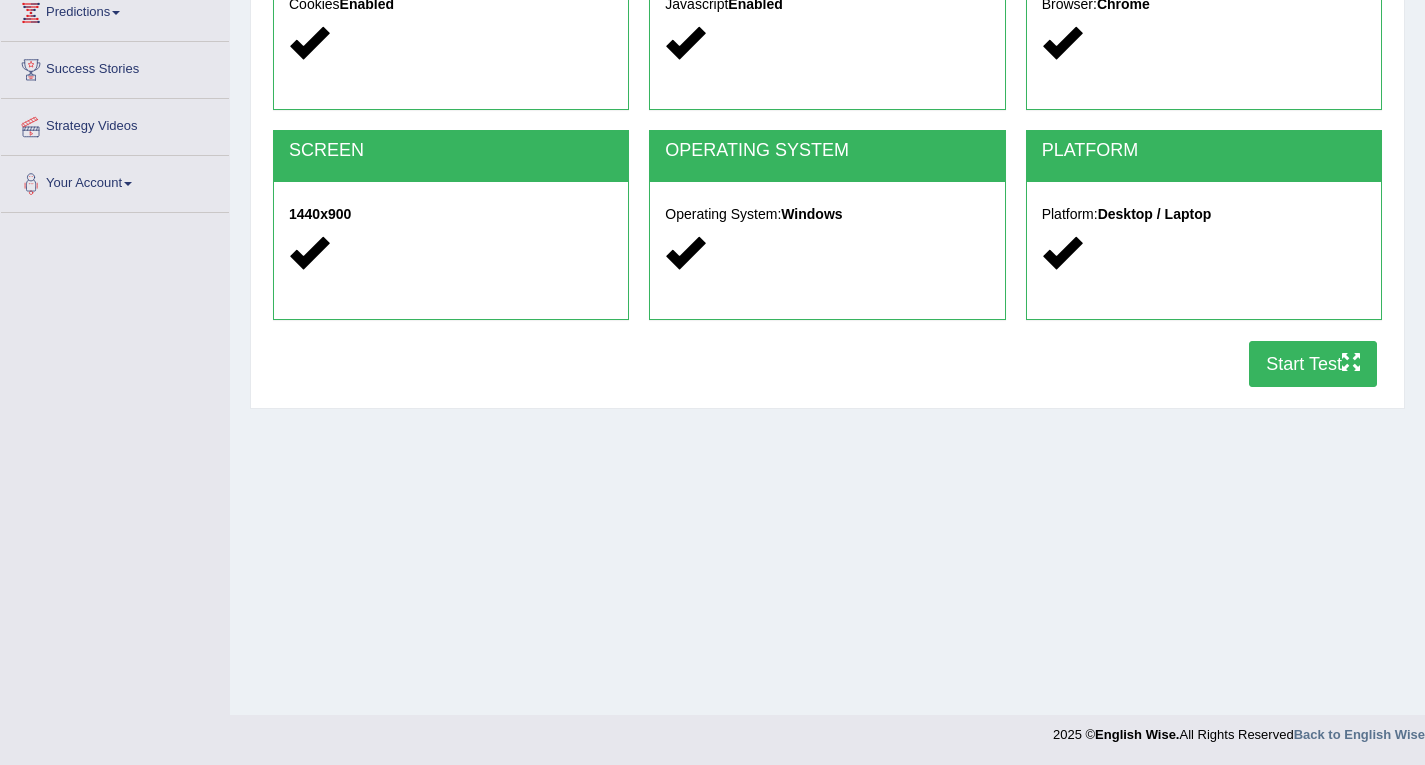 click on "Start Test" at bounding box center (1313, 364) 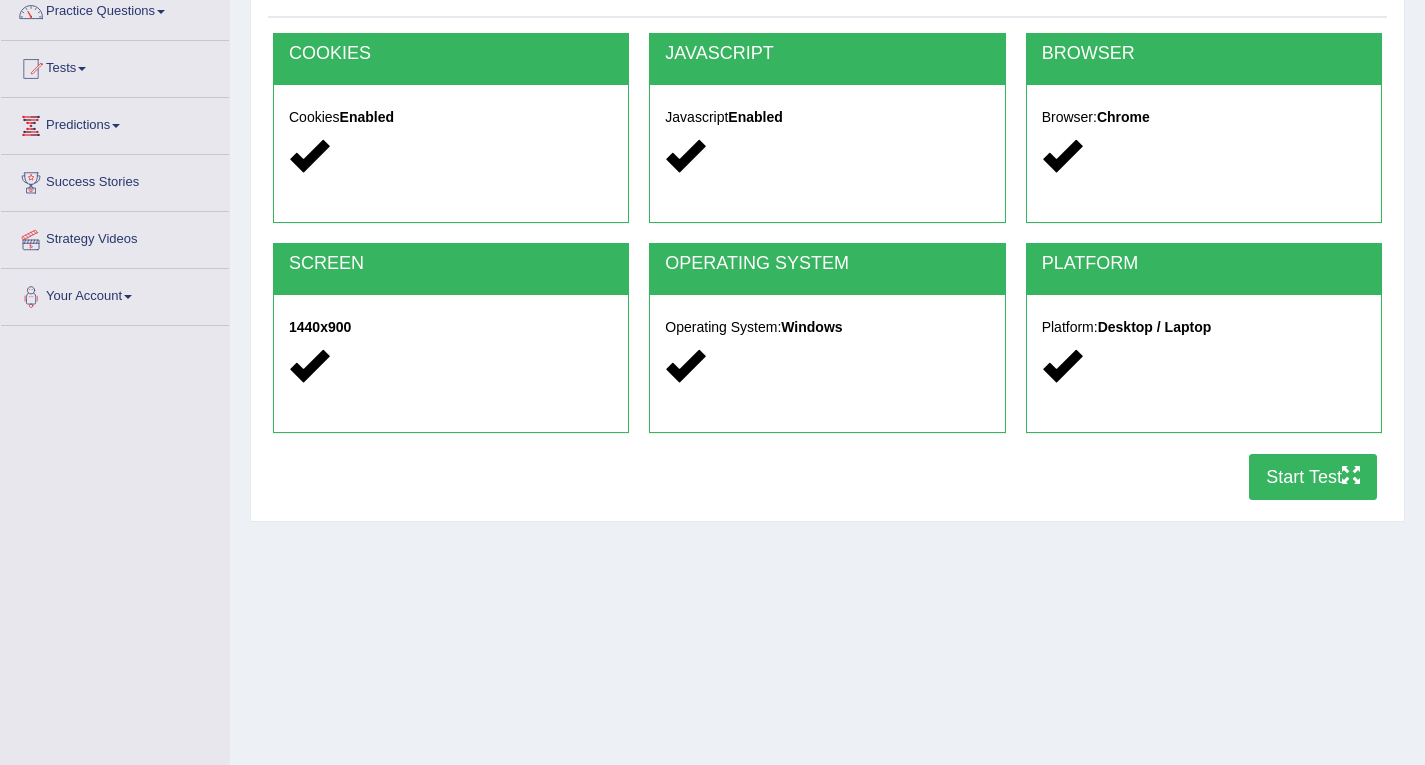 scroll, scrollTop: 0, scrollLeft: 0, axis: both 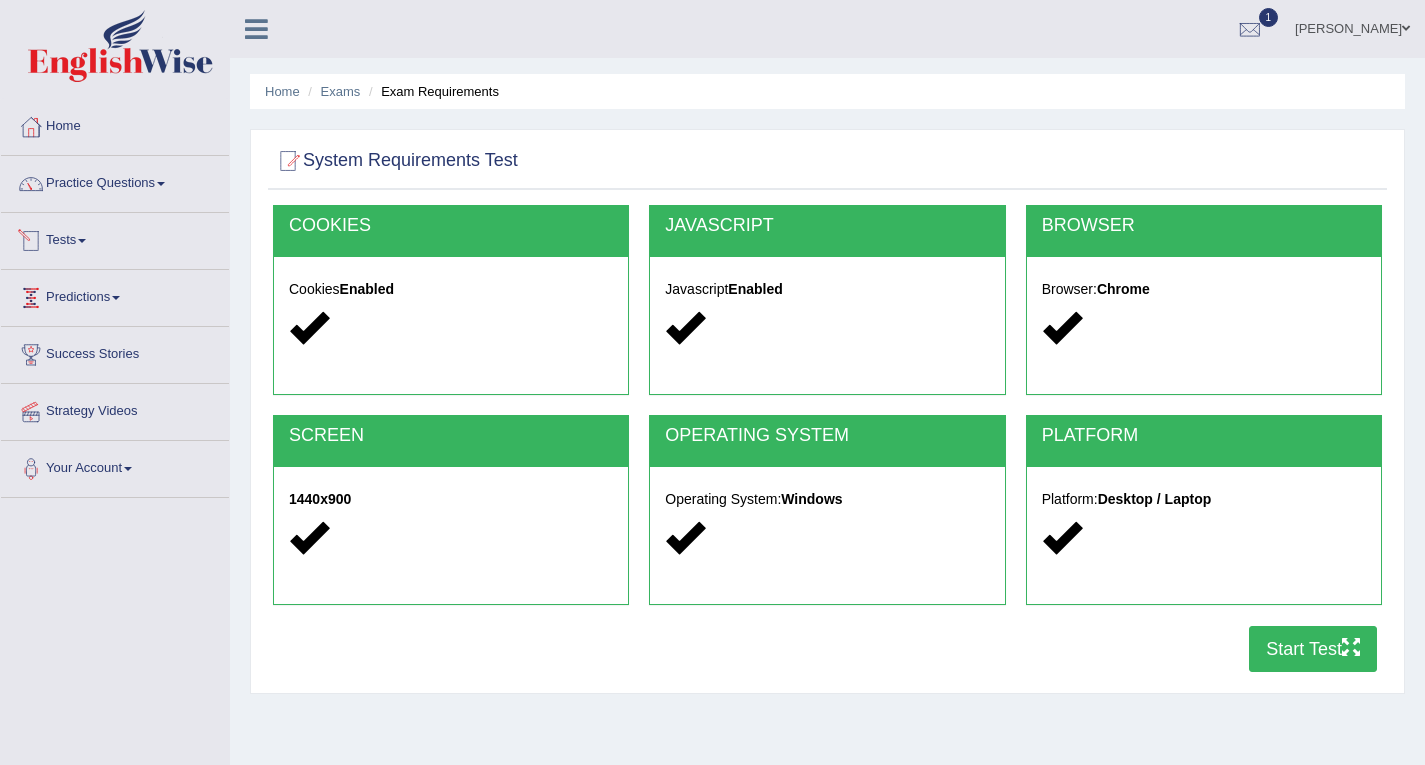 click on "Tests" at bounding box center (115, 238) 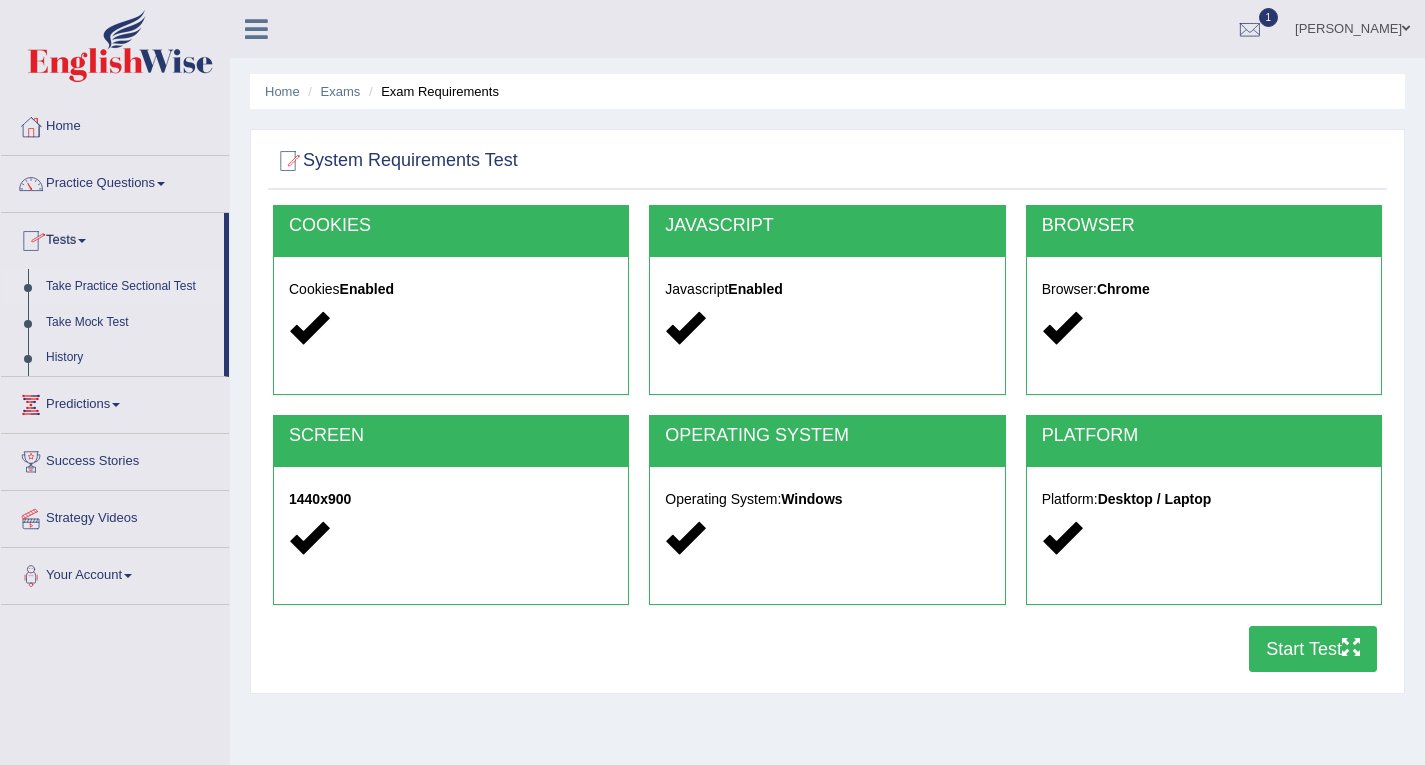 click on "Take Practice Sectional Test" at bounding box center [130, 287] 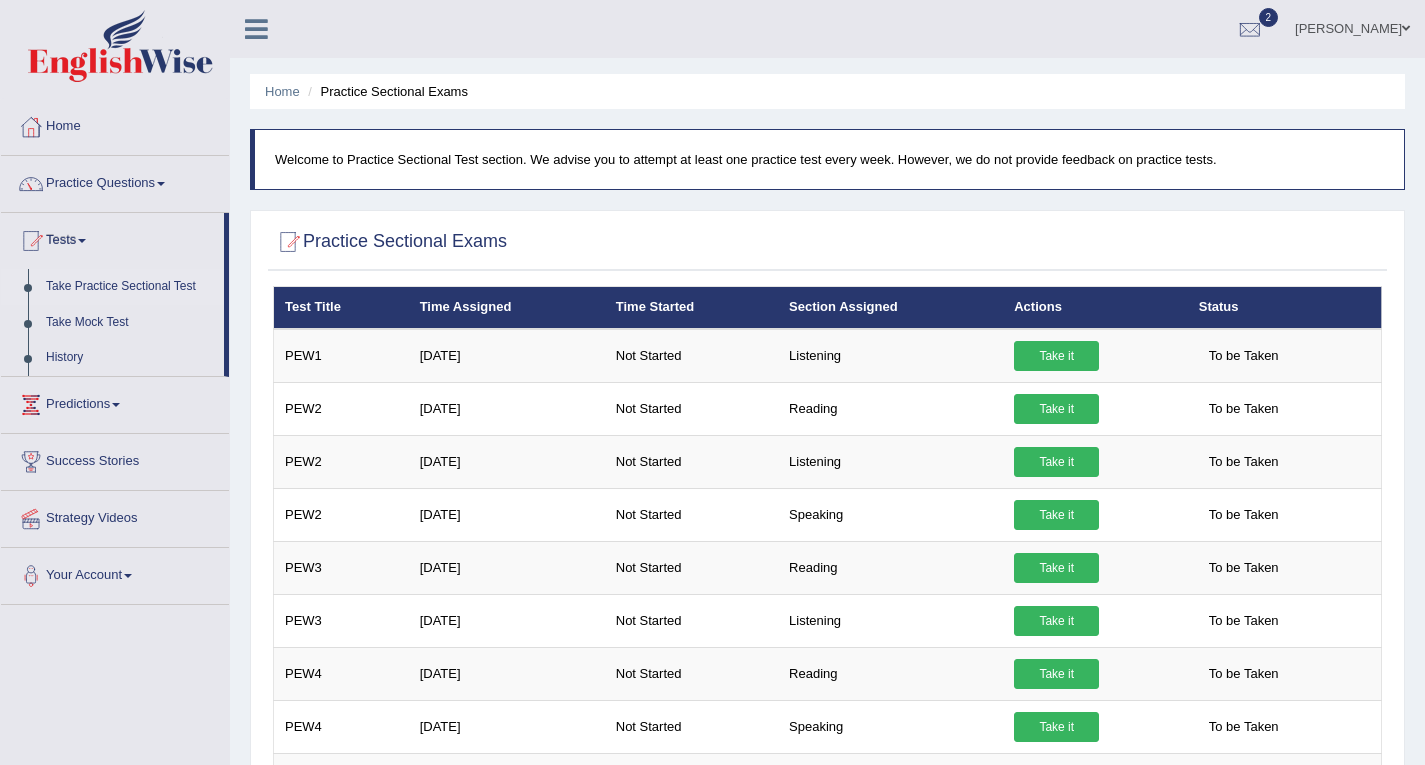 scroll, scrollTop: 507, scrollLeft: 0, axis: vertical 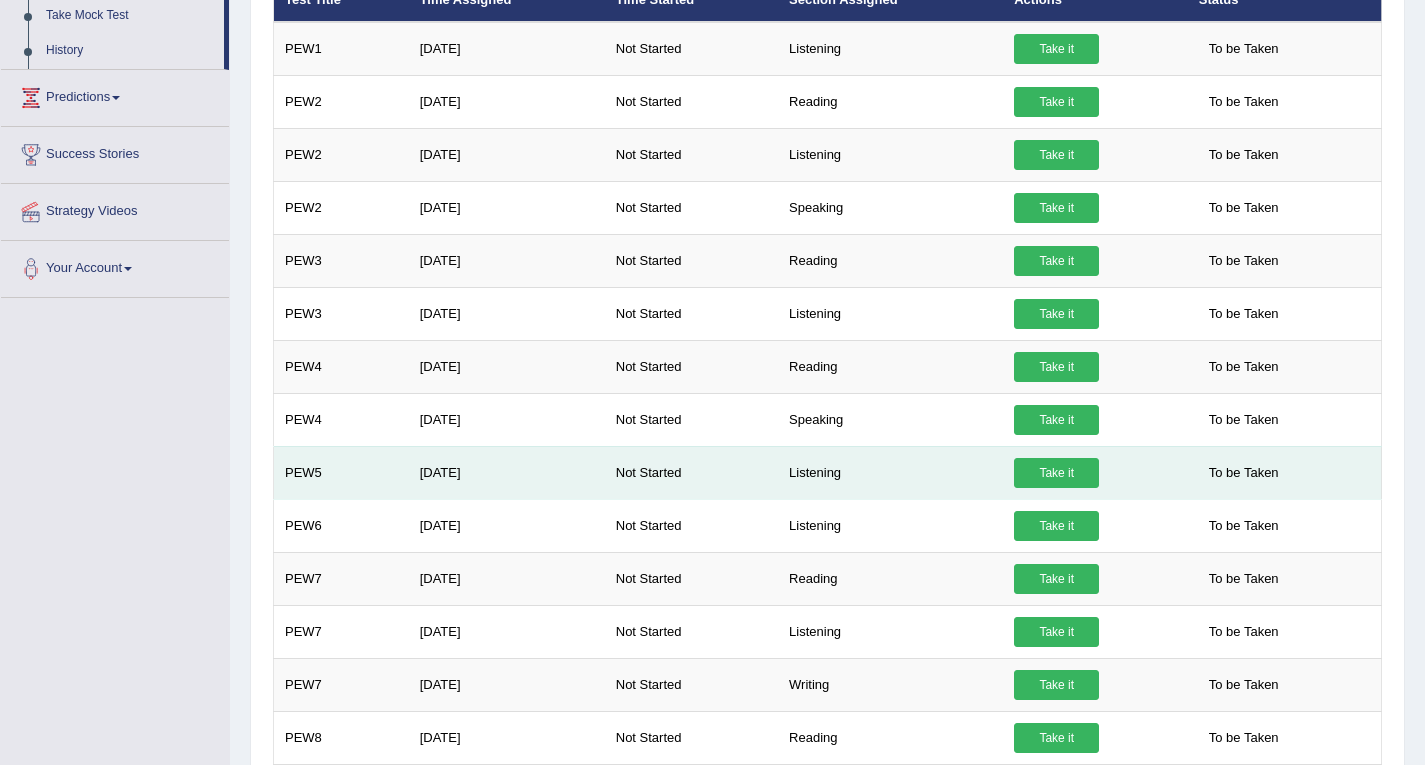 click on "Take it" at bounding box center [1056, 473] 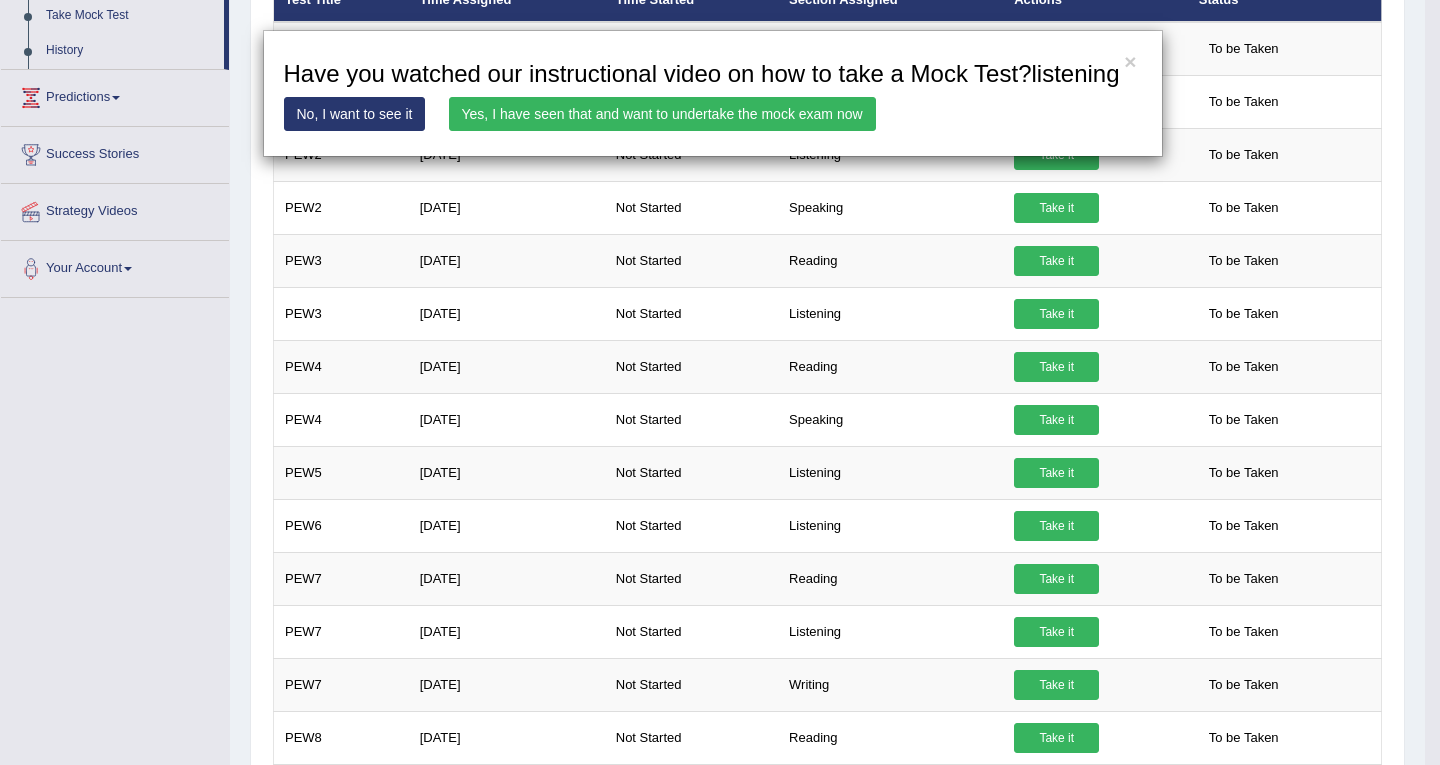 click on "Yes, I have seen that and want to undertake the mock exam now" at bounding box center (662, 114) 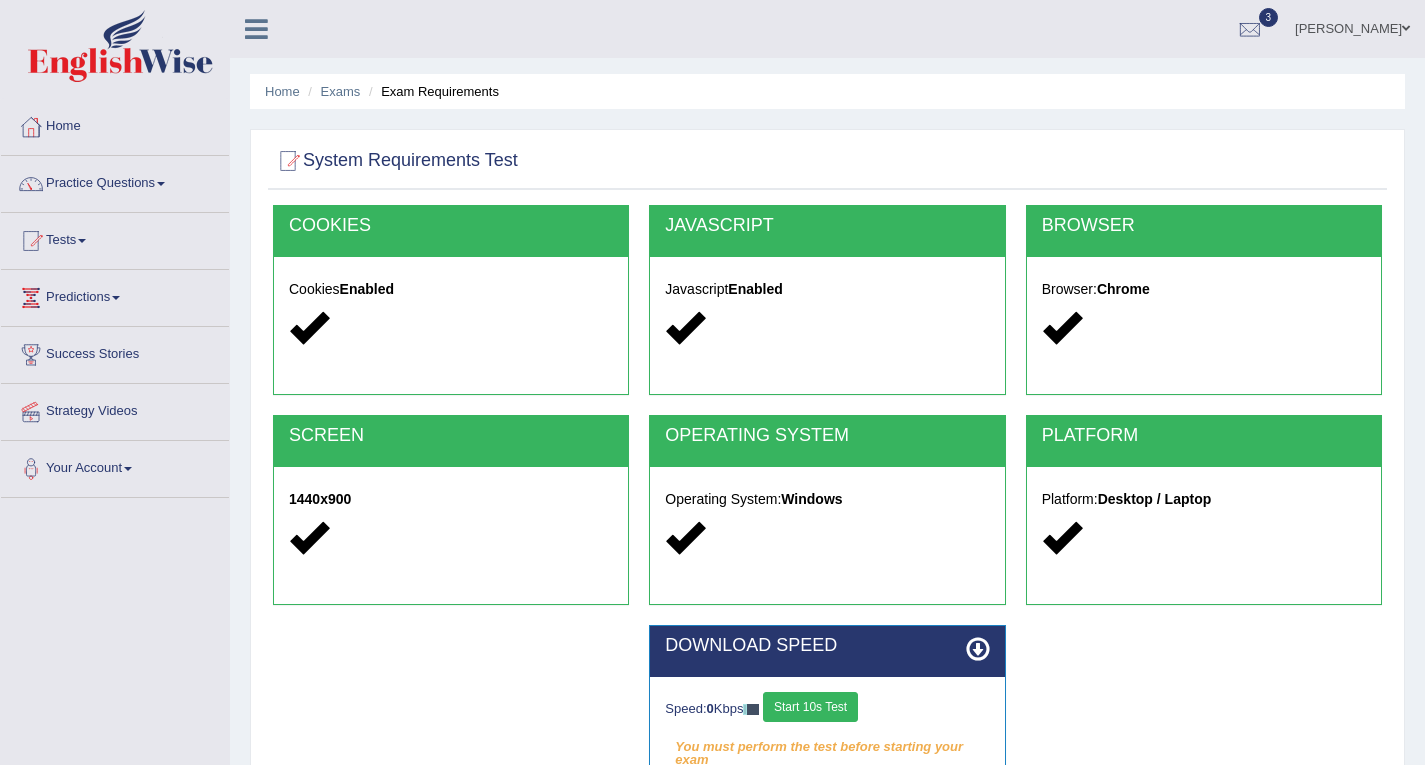 scroll, scrollTop: 0, scrollLeft: 0, axis: both 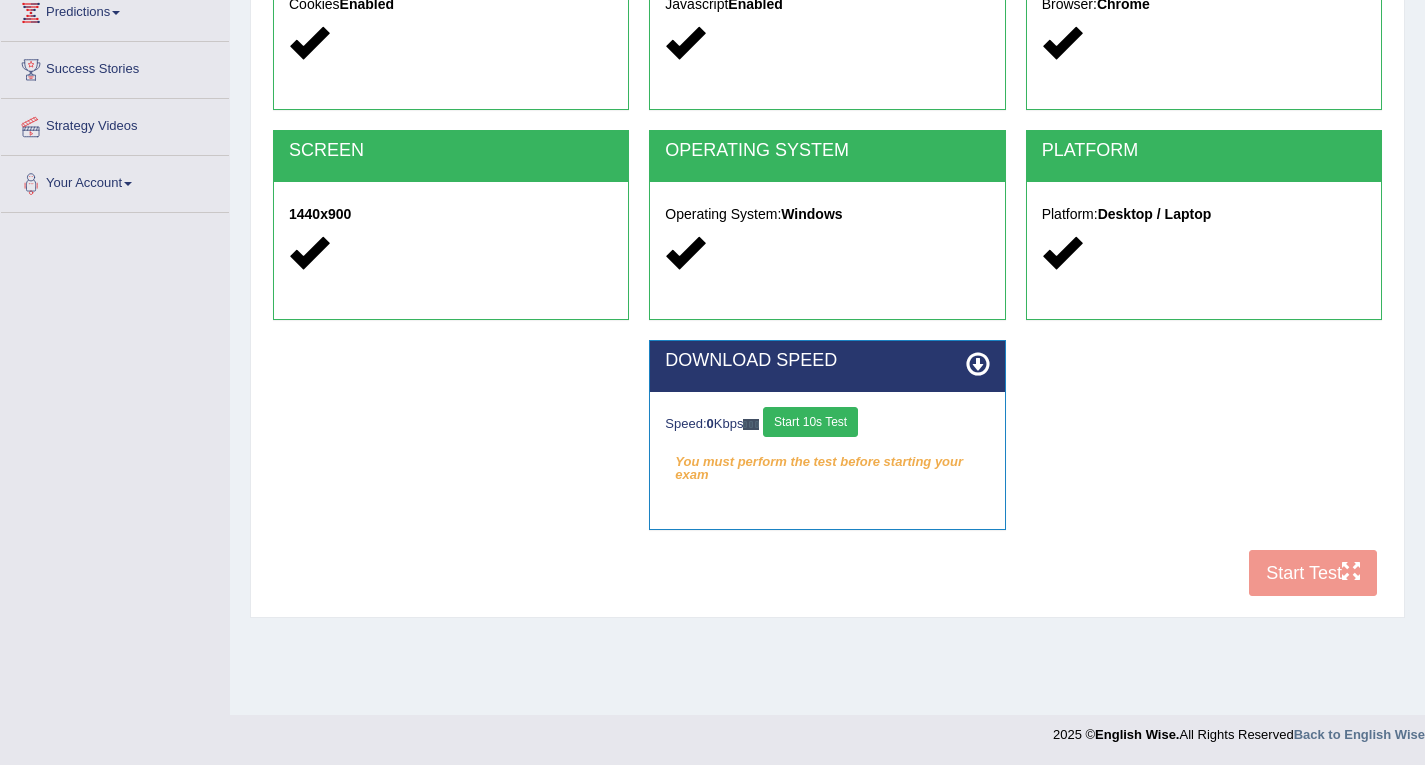 click on "Start 10s Test" at bounding box center [810, 422] 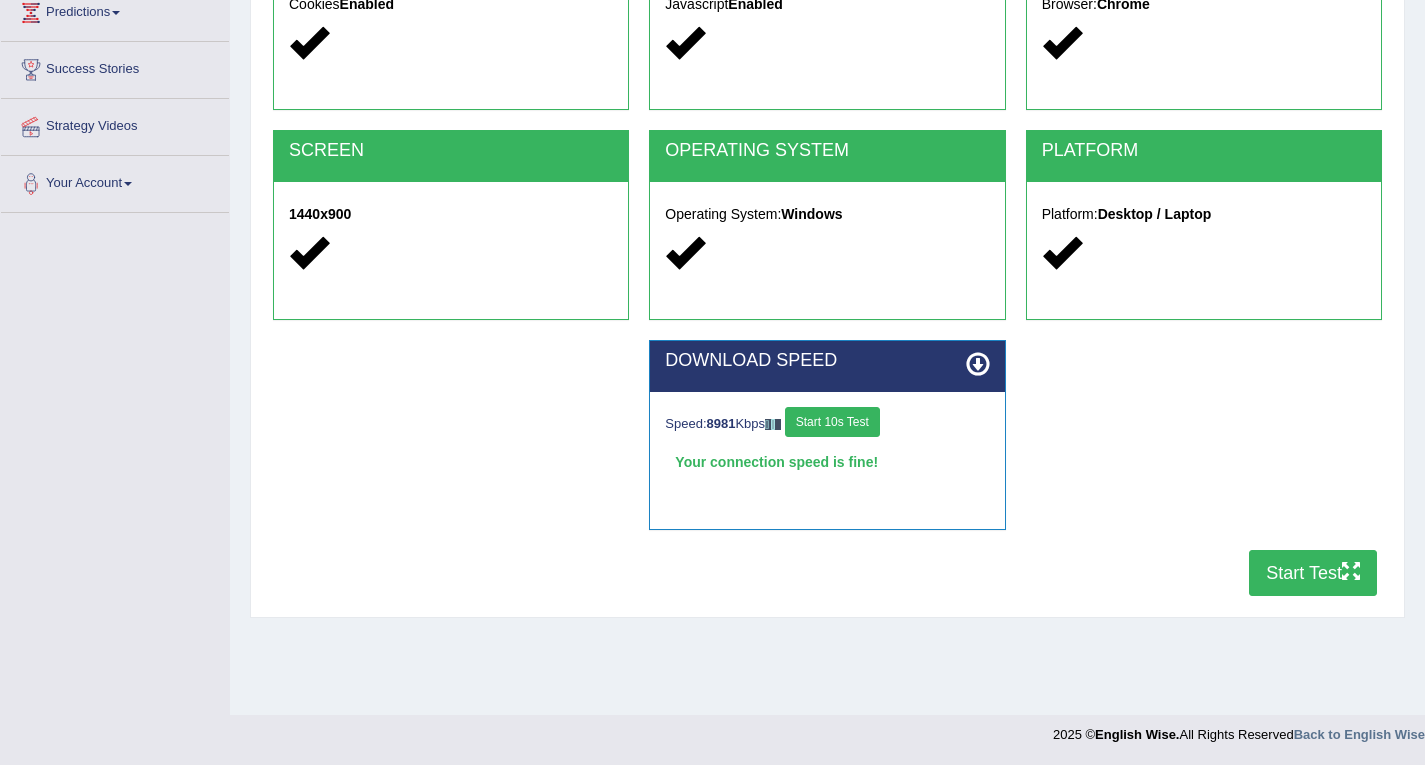 click on "Start Test" at bounding box center (1313, 573) 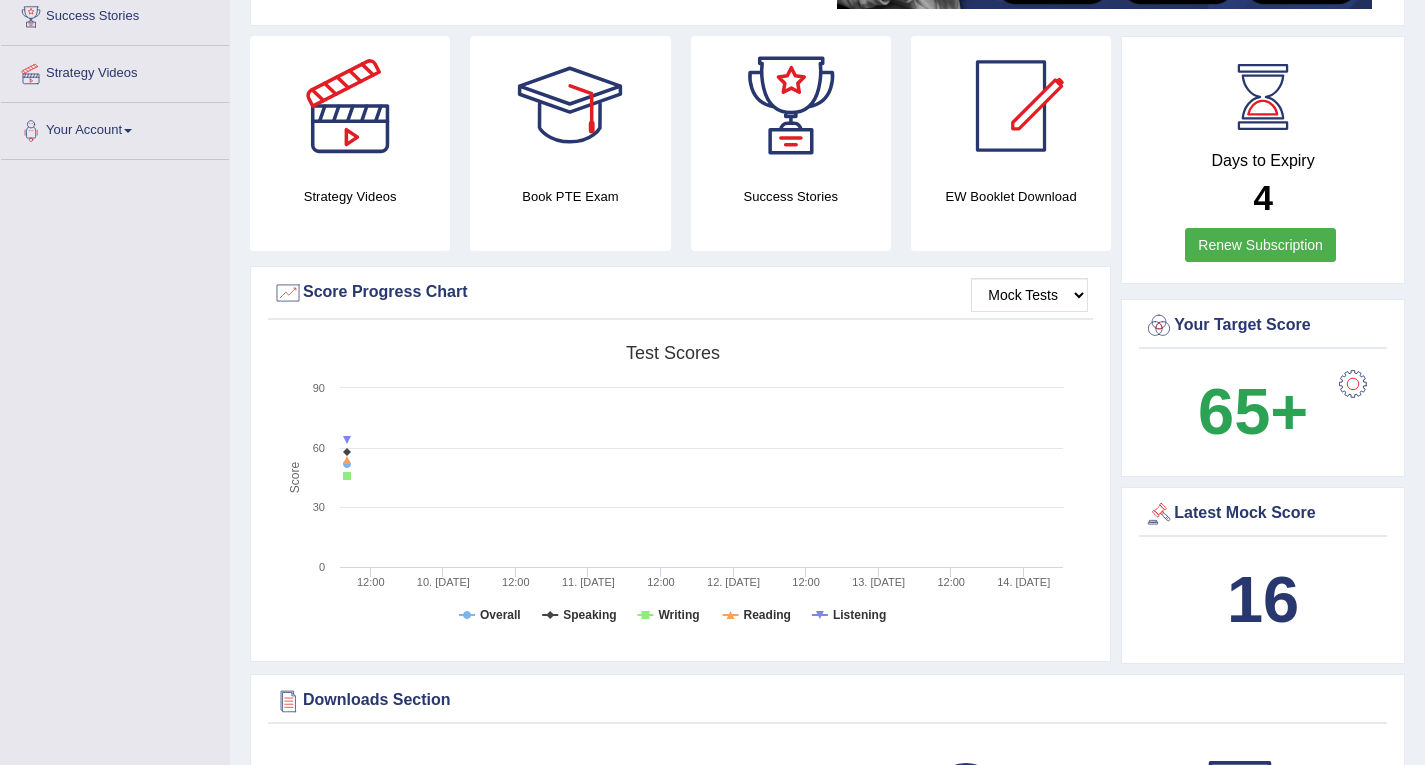 scroll, scrollTop: 0, scrollLeft: 0, axis: both 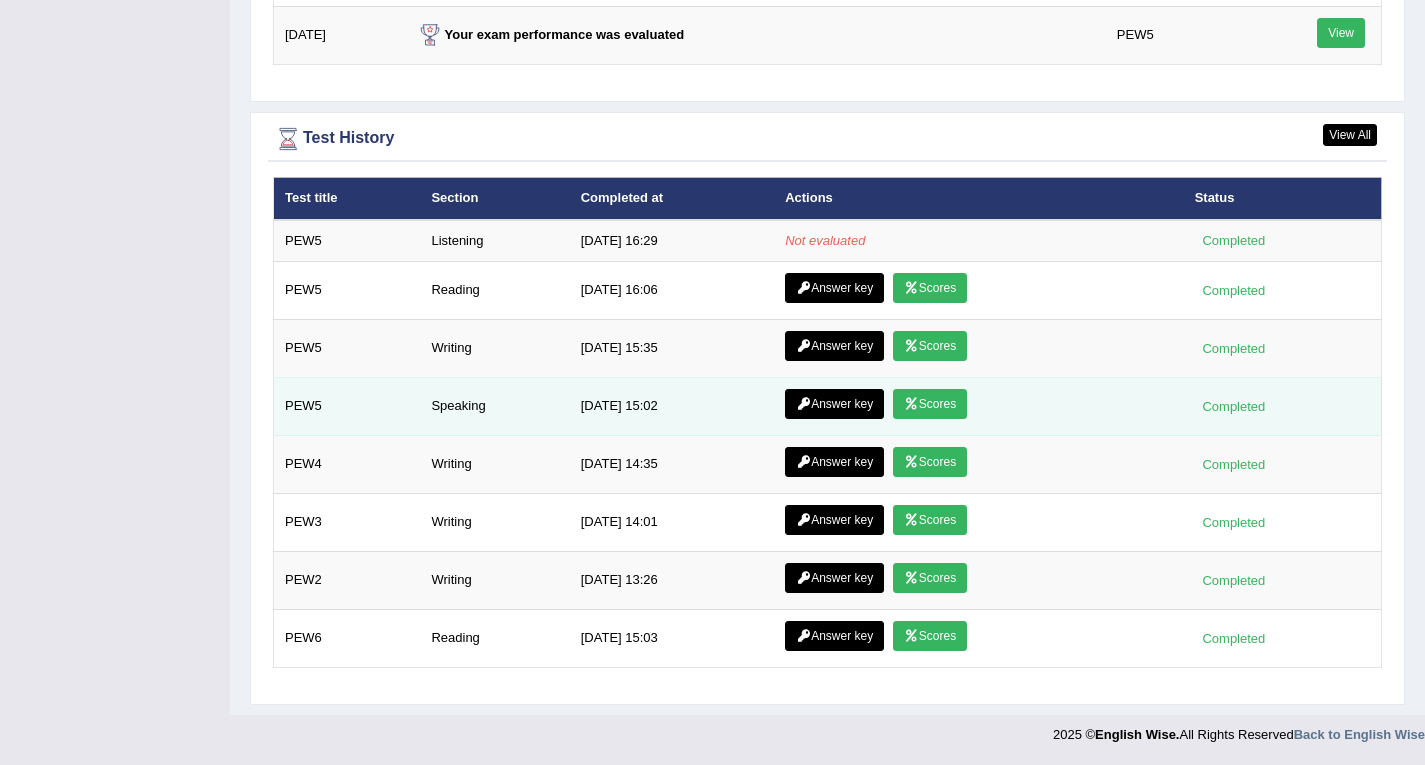 click on "Scores" at bounding box center [930, 404] 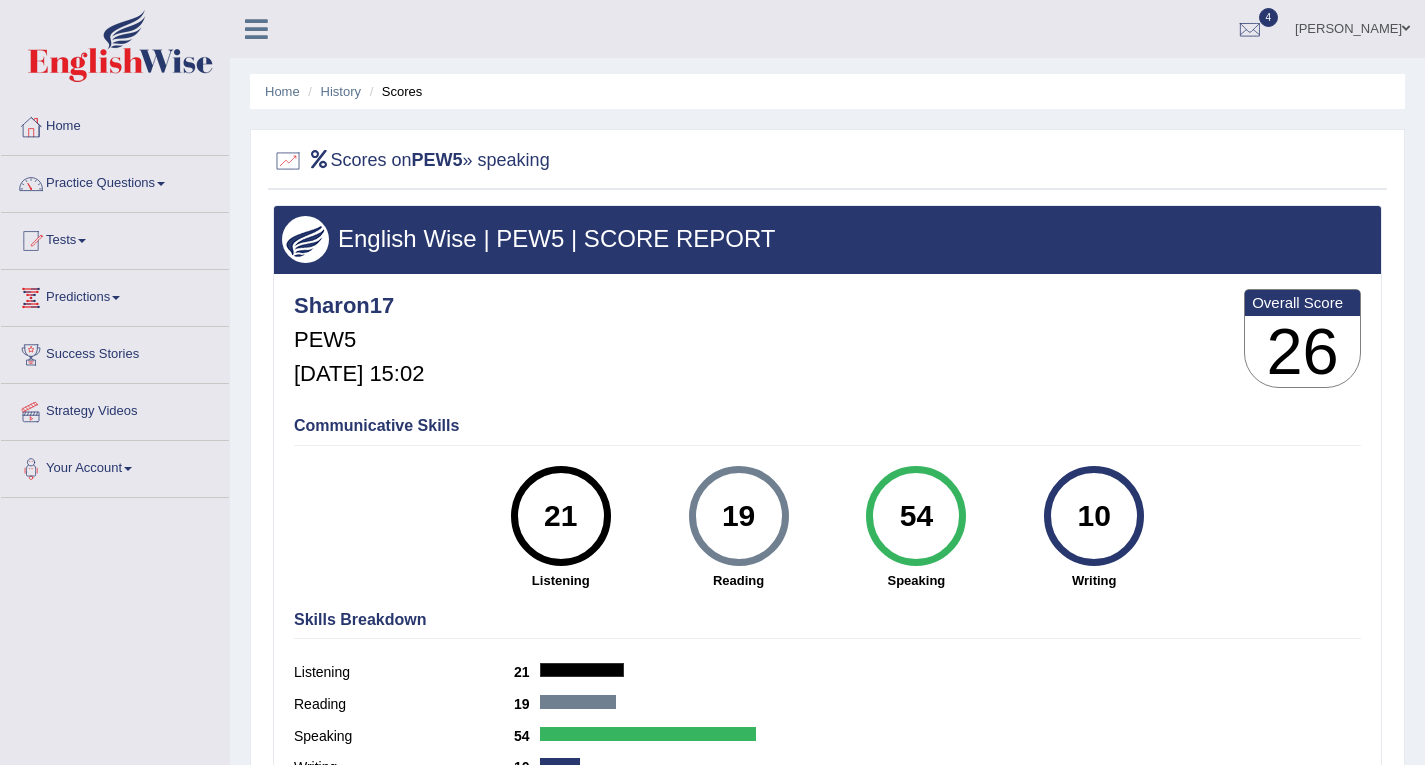 scroll, scrollTop: 0, scrollLeft: 0, axis: both 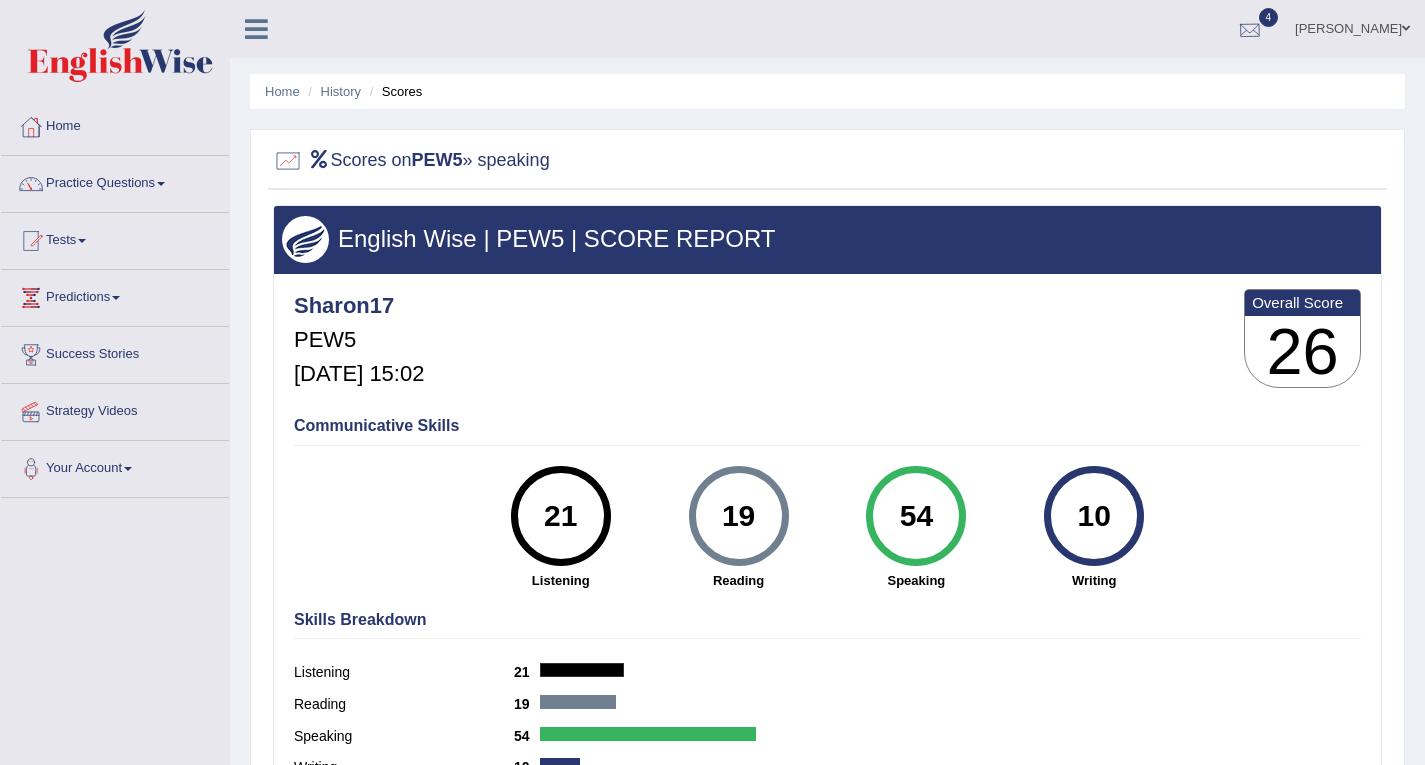click at bounding box center [1250, 30] 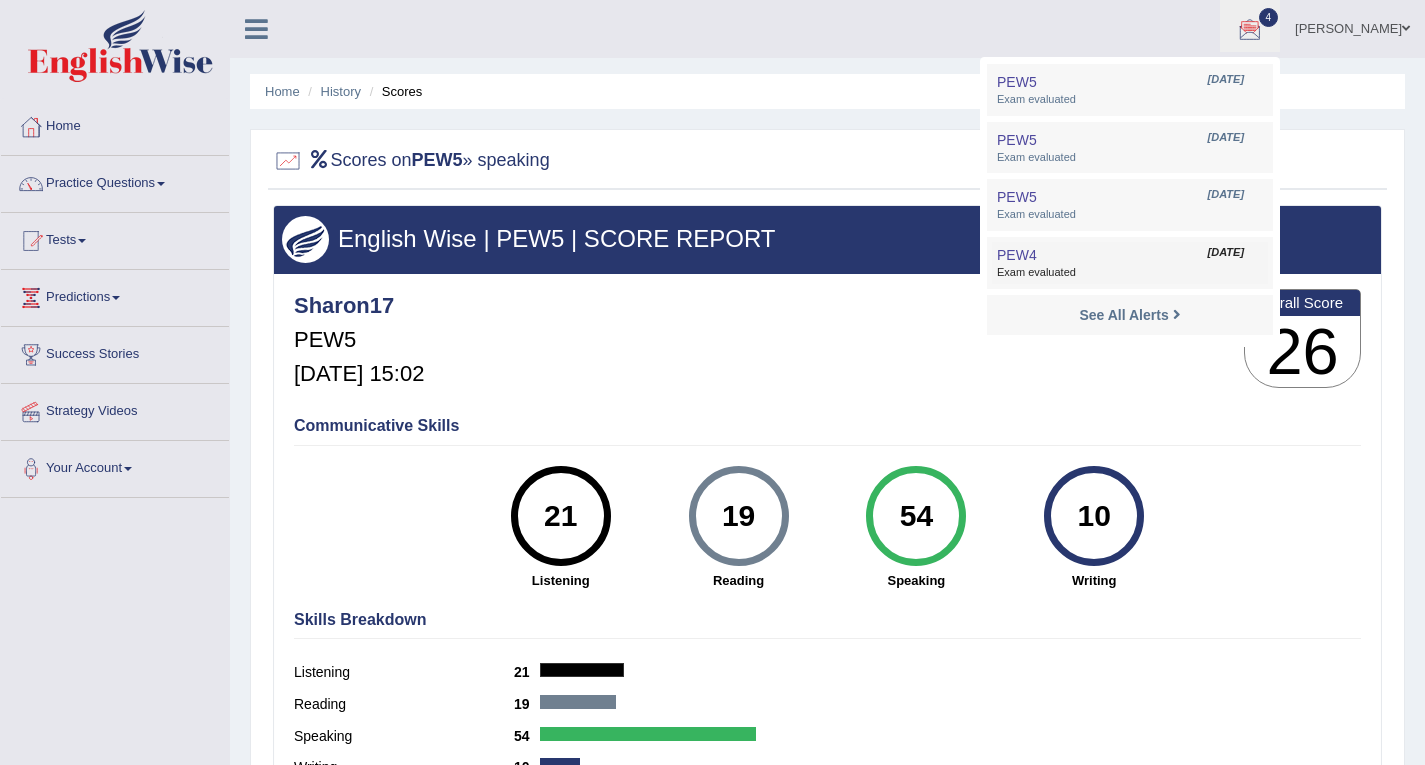 click on "PEW4
Jul 14, 2025
Exam evaluated" at bounding box center (1130, 263) 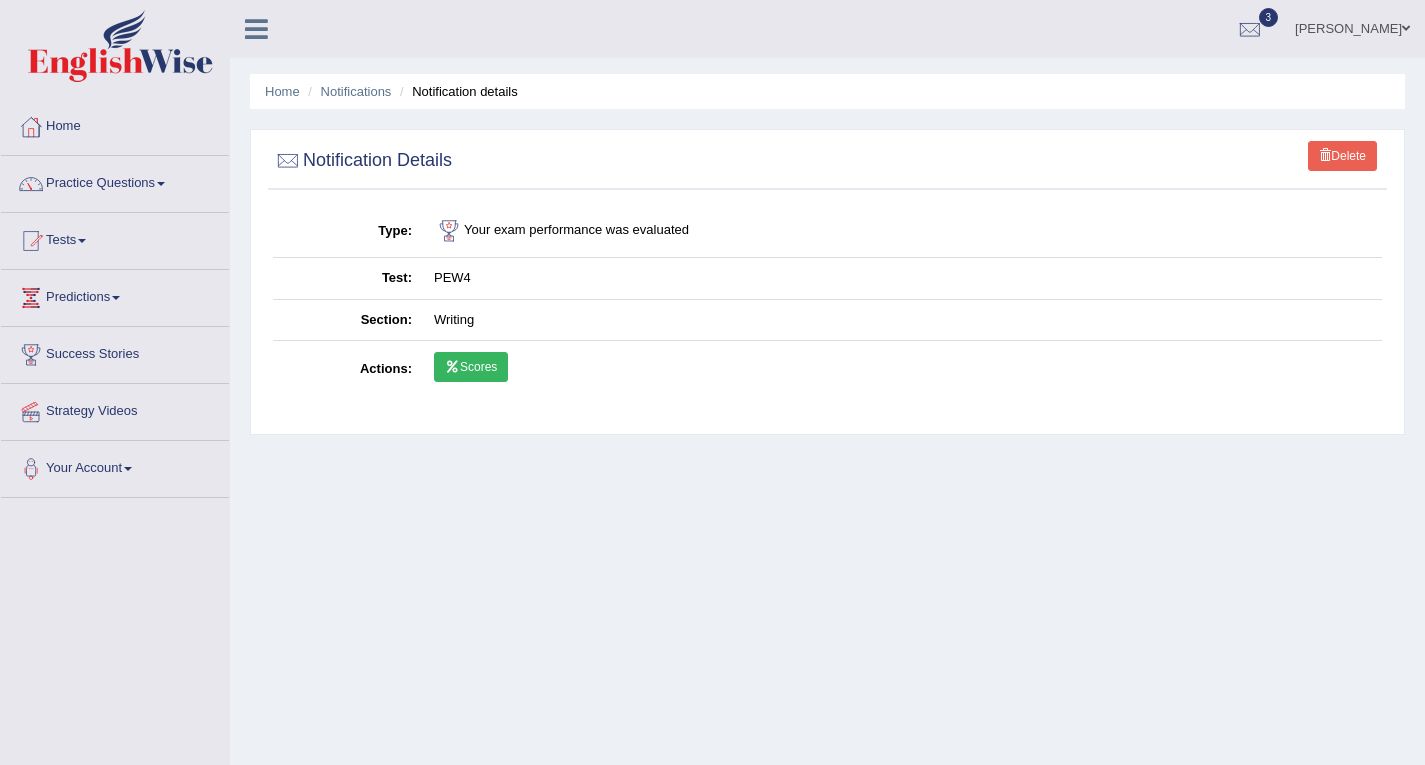scroll, scrollTop: 0, scrollLeft: 0, axis: both 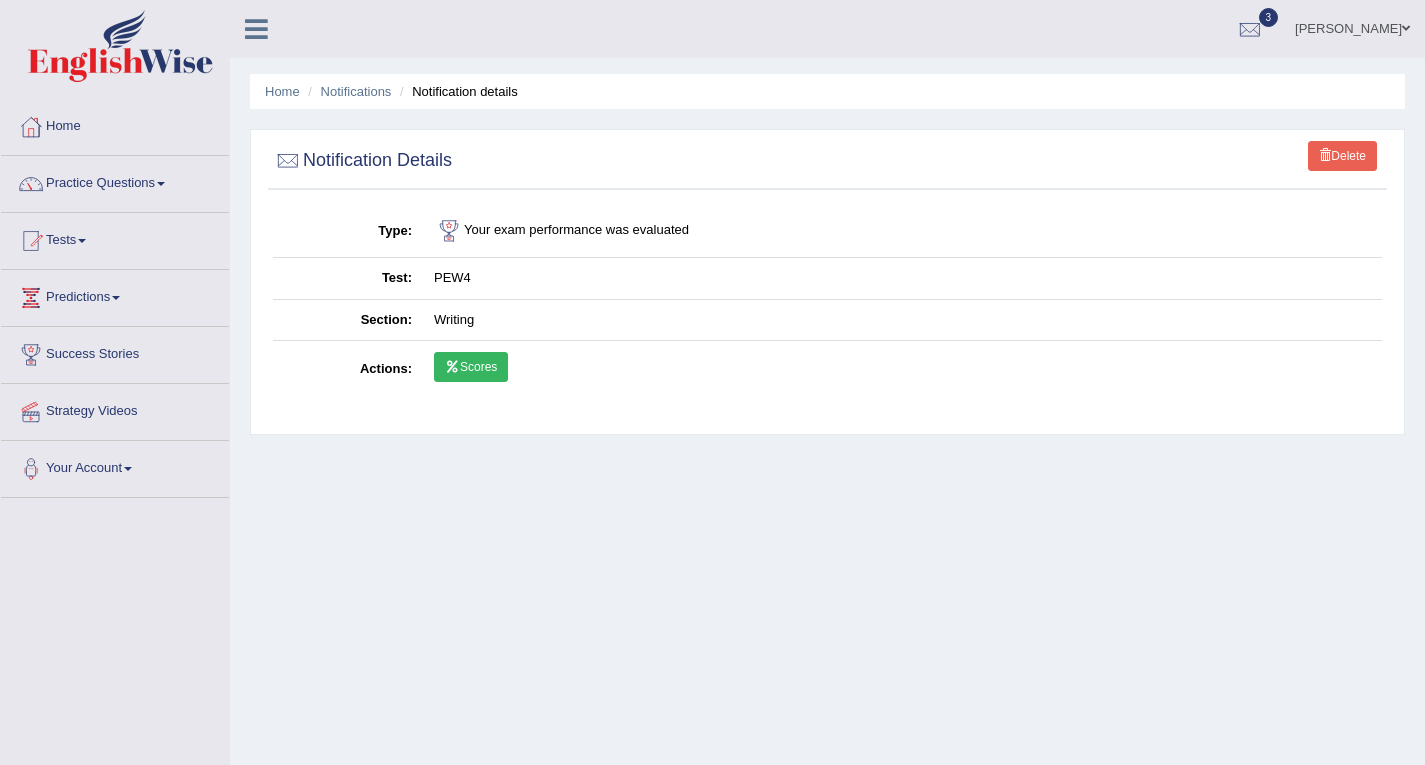 click on "Scores" at bounding box center (471, 367) 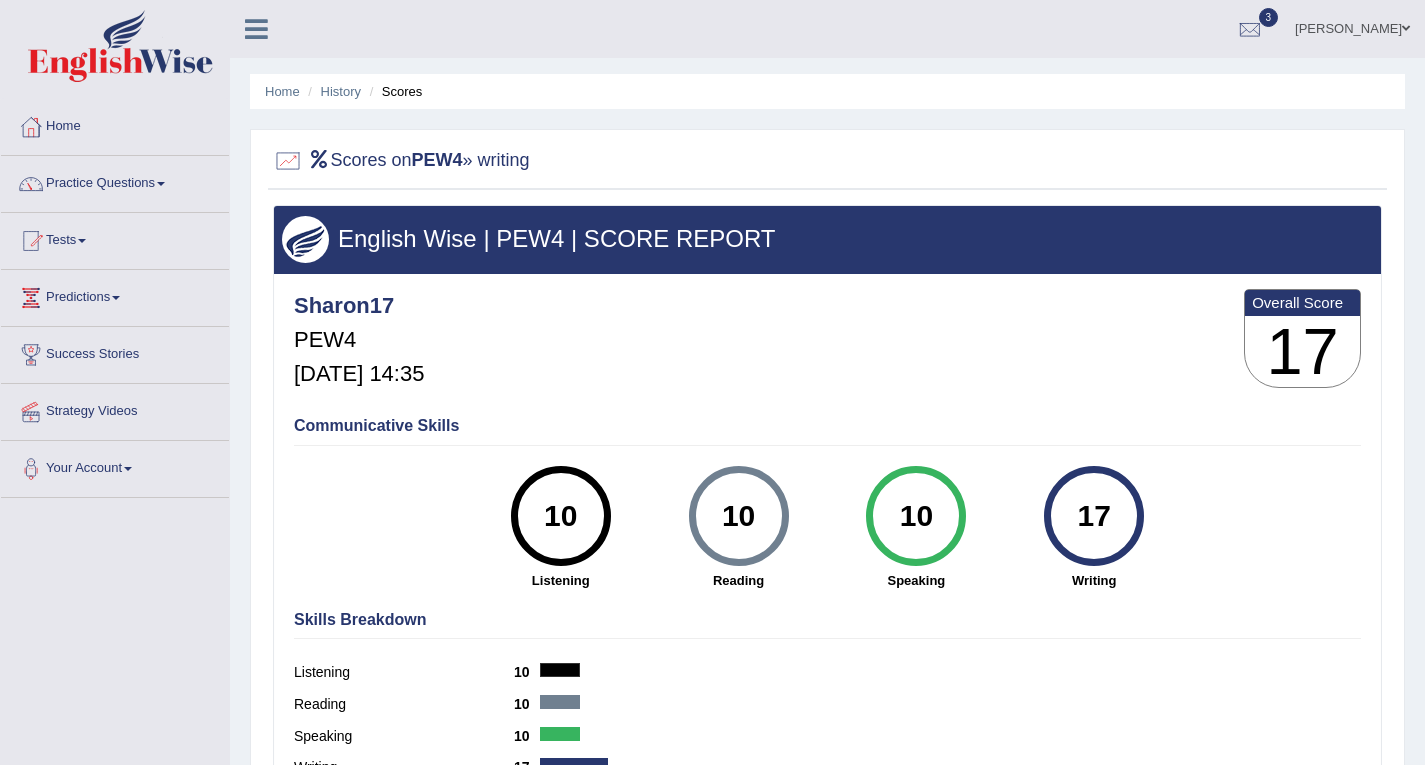 scroll, scrollTop: 0, scrollLeft: 0, axis: both 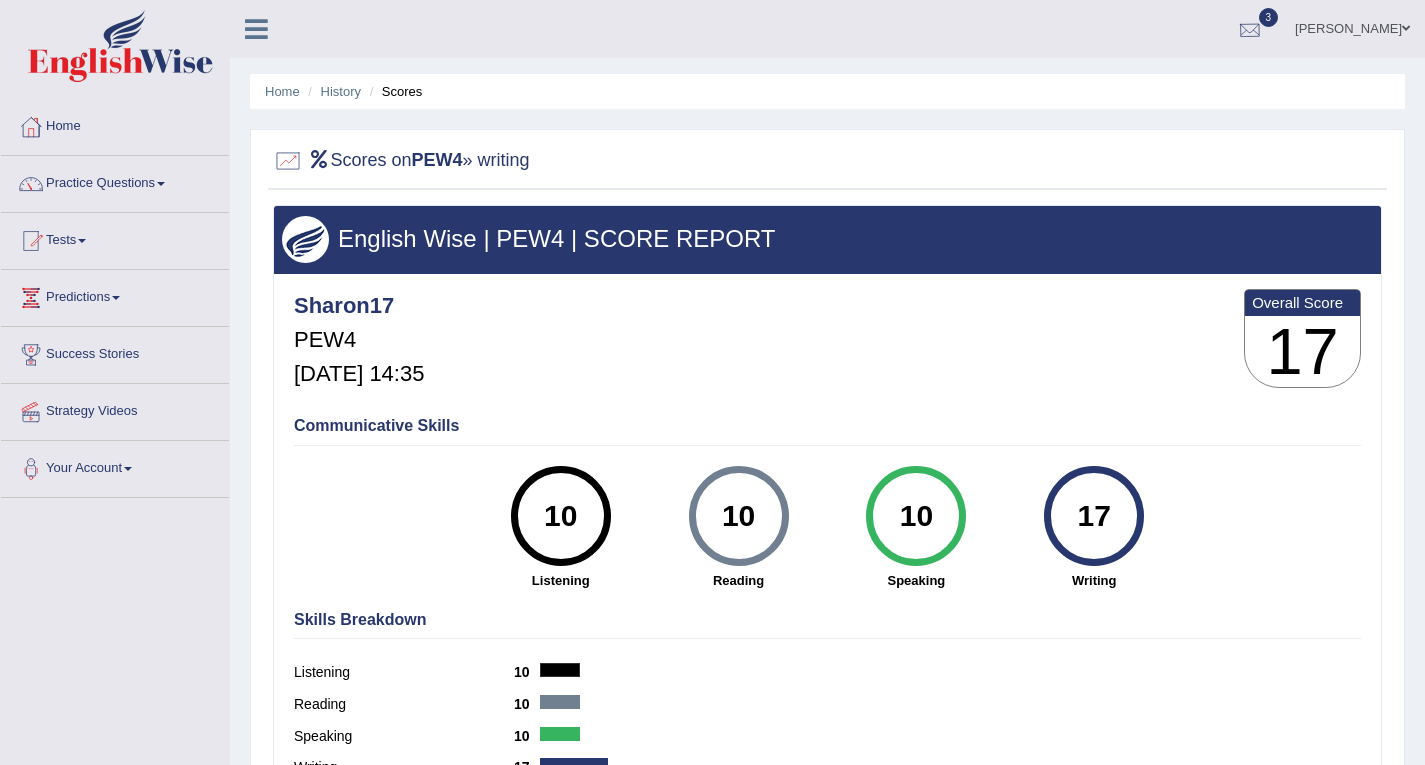 click at bounding box center (1250, 30) 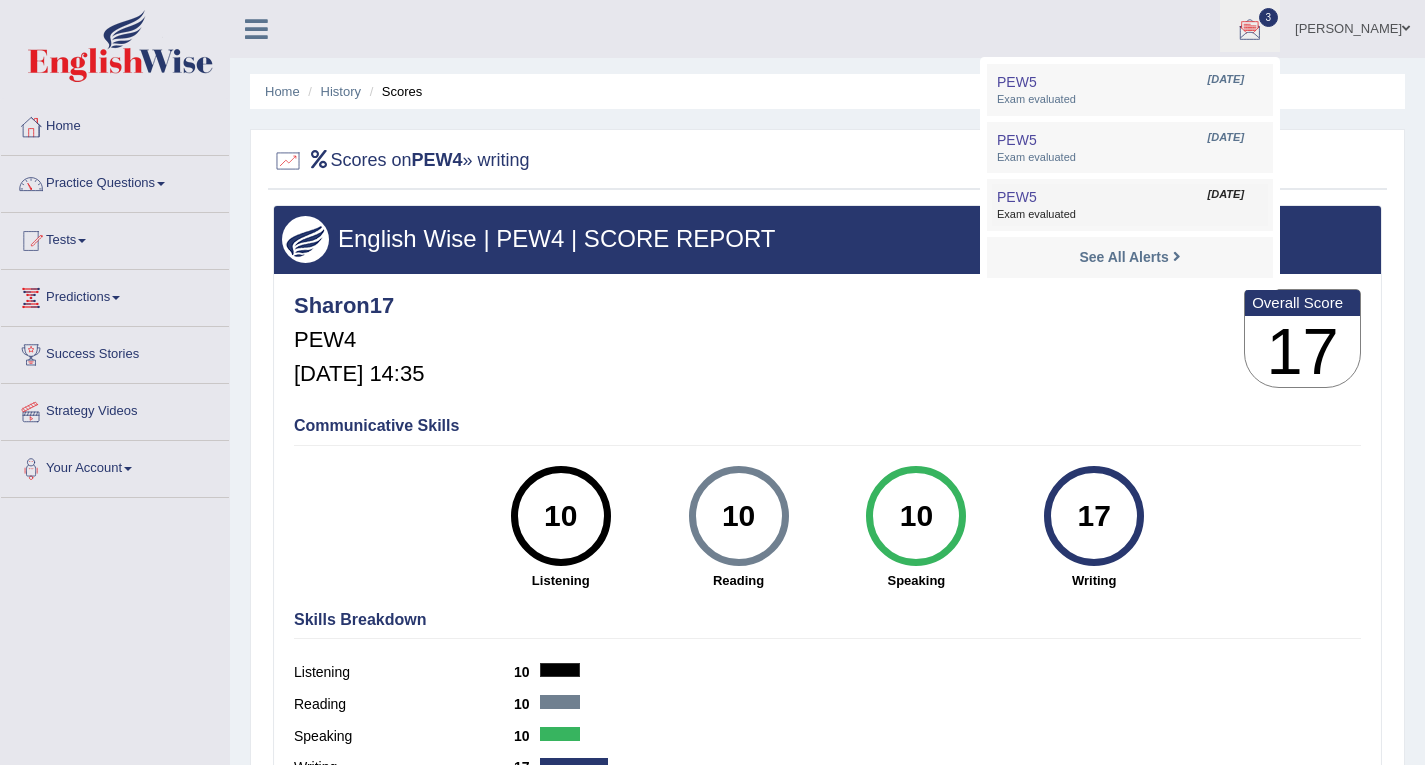 click on "PEW5
[DATE]
Exam evaluated" at bounding box center [1130, 205] 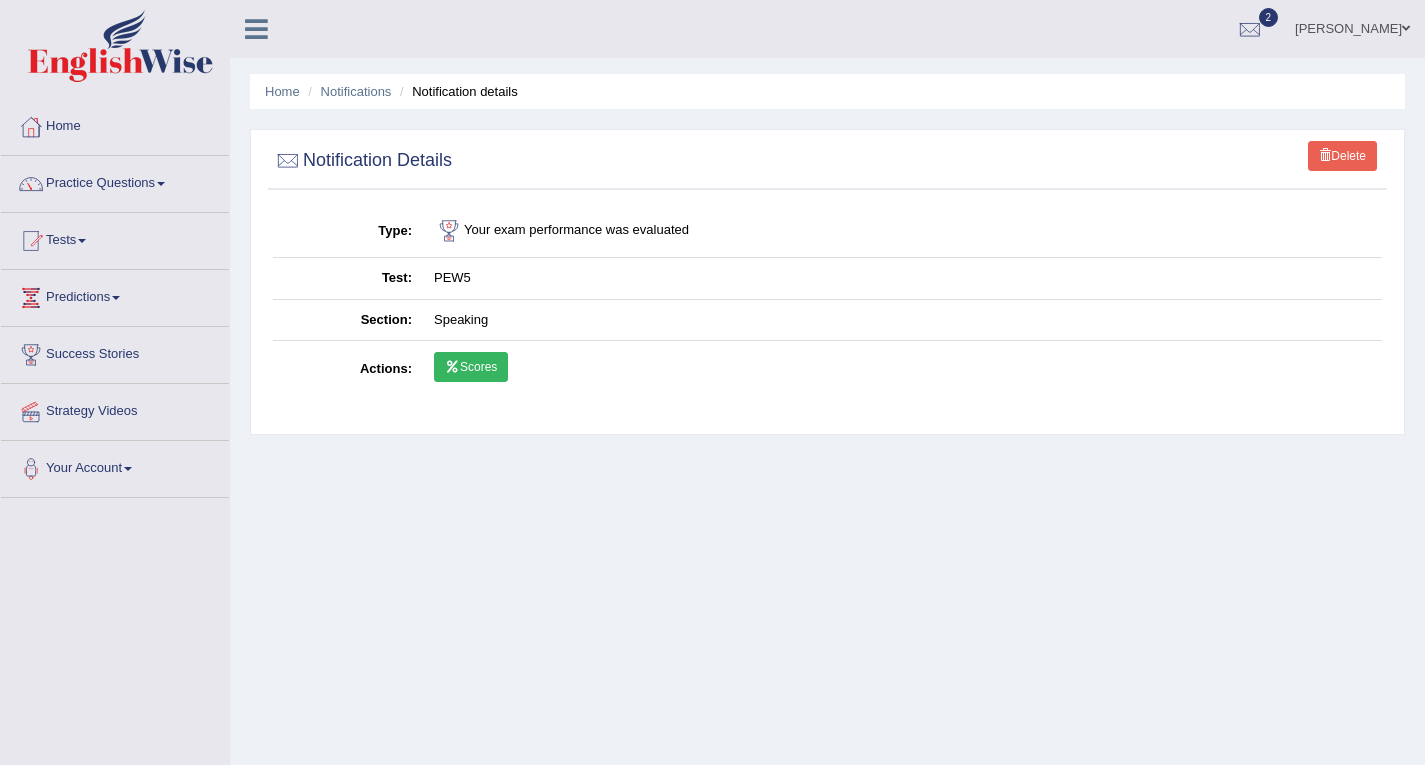 scroll, scrollTop: 0, scrollLeft: 0, axis: both 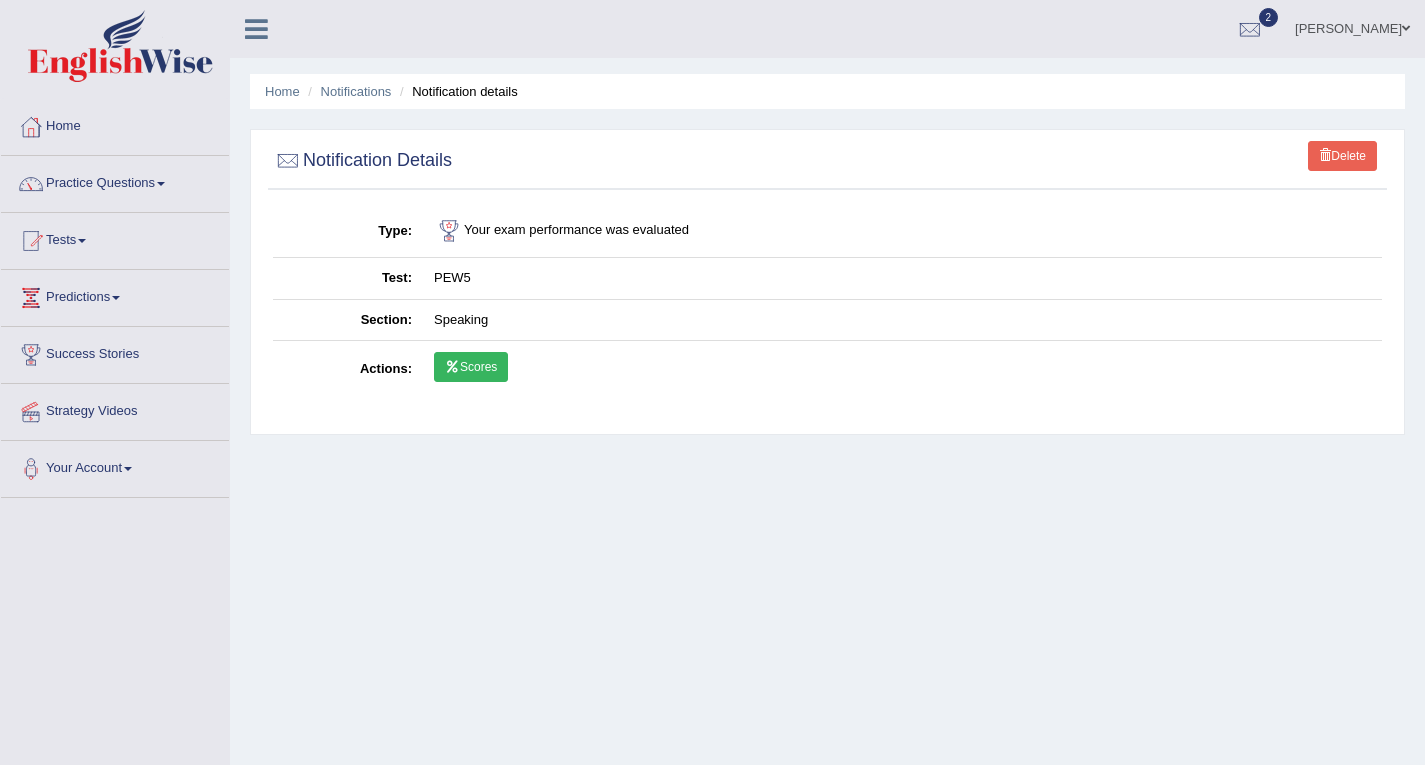 click on "Scores" at bounding box center (471, 367) 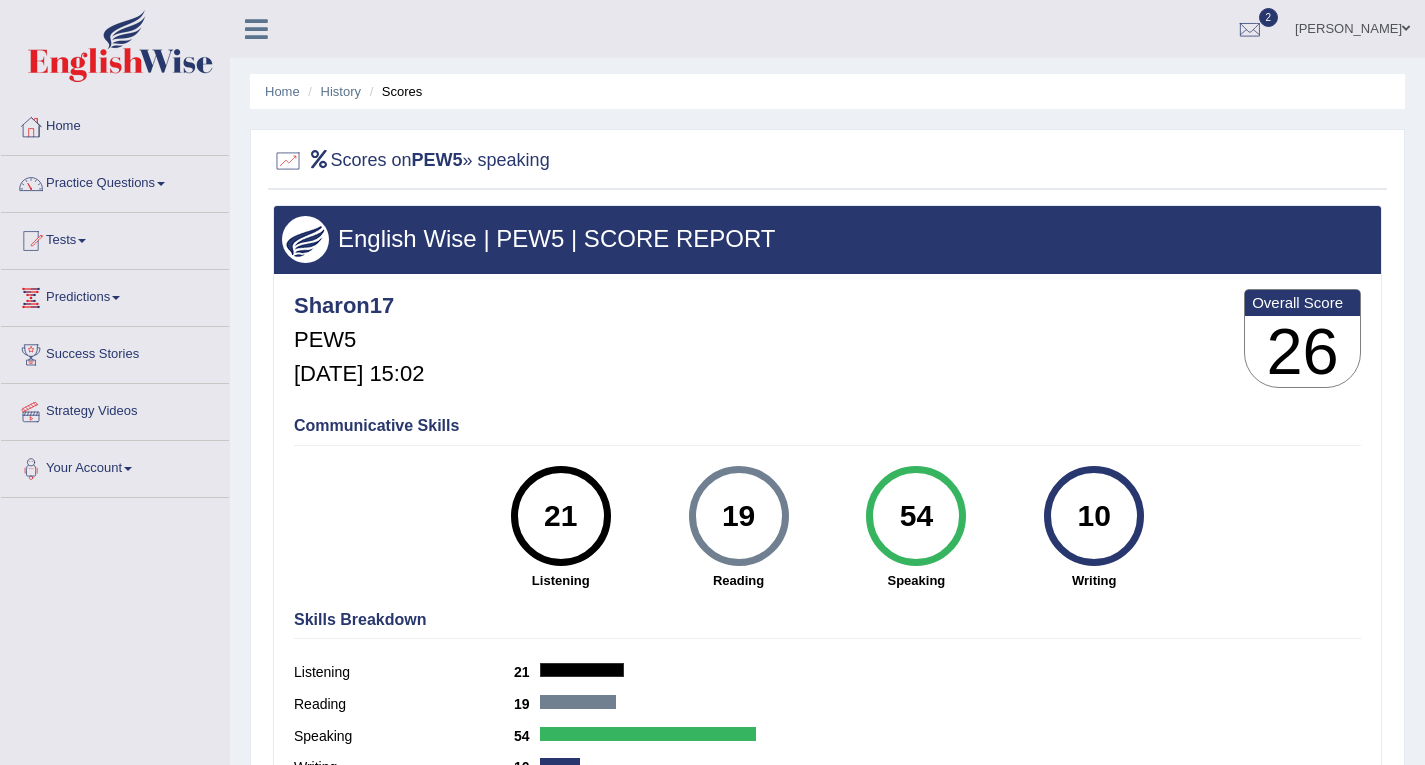 scroll, scrollTop: 0, scrollLeft: 0, axis: both 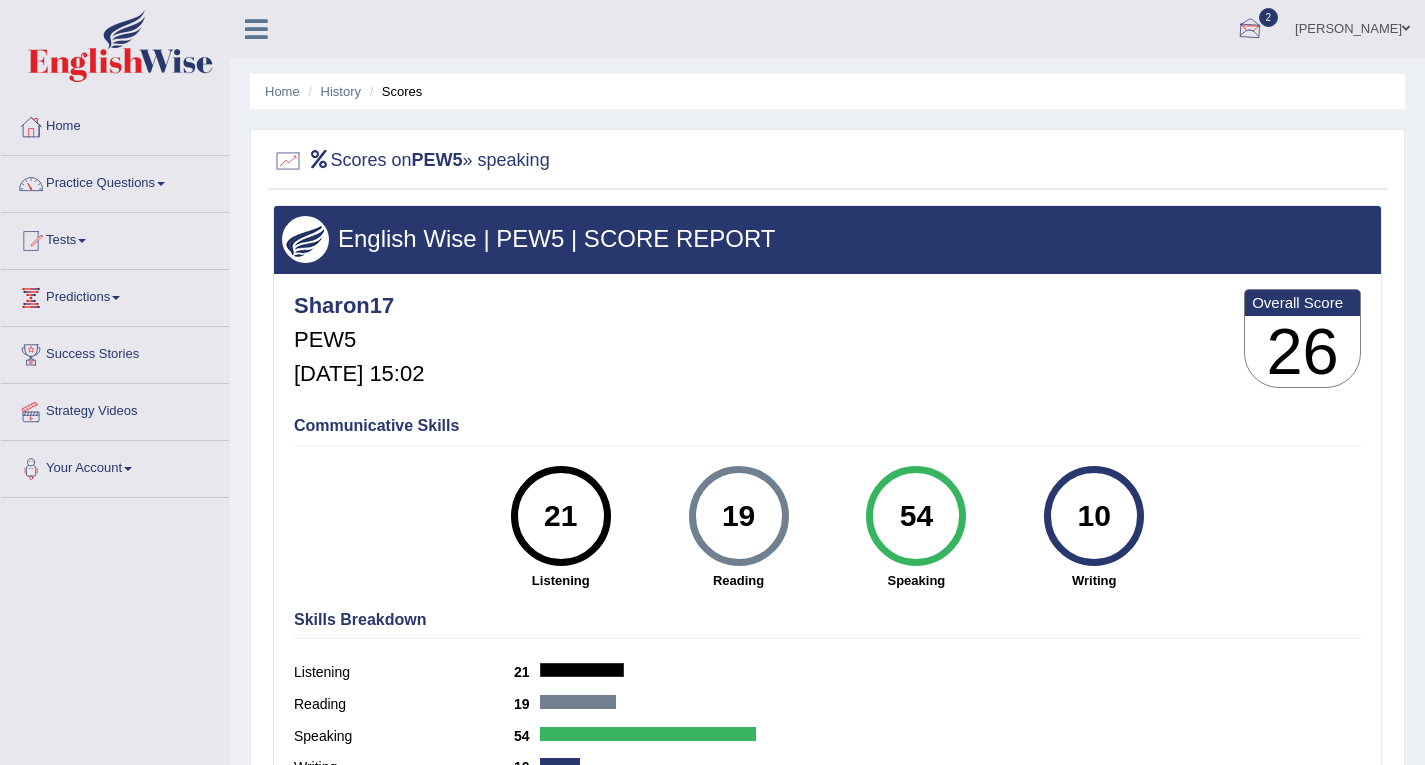 click at bounding box center (1250, 30) 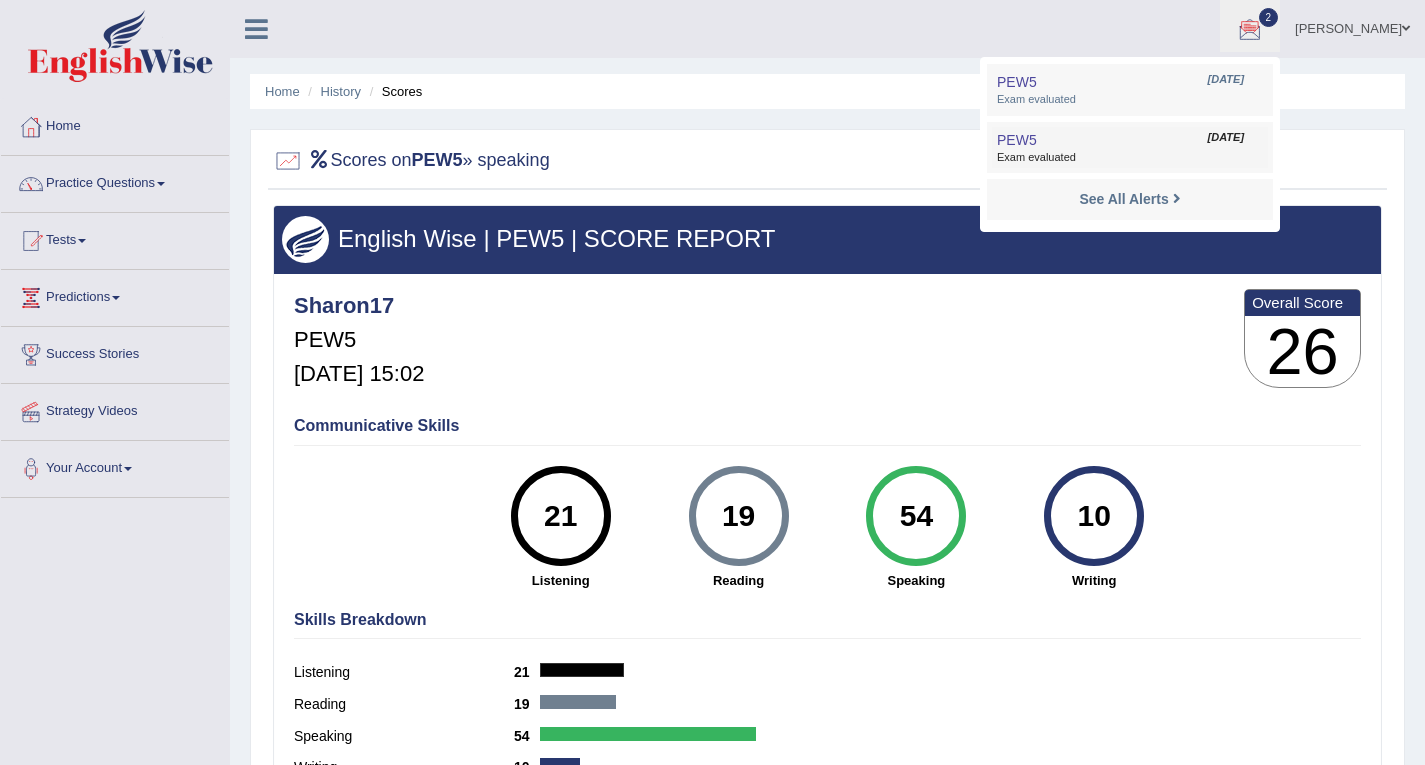 click on "PEW5
Jul 14, 2025
Exam evaluated" at bounding box center (1130, 148) 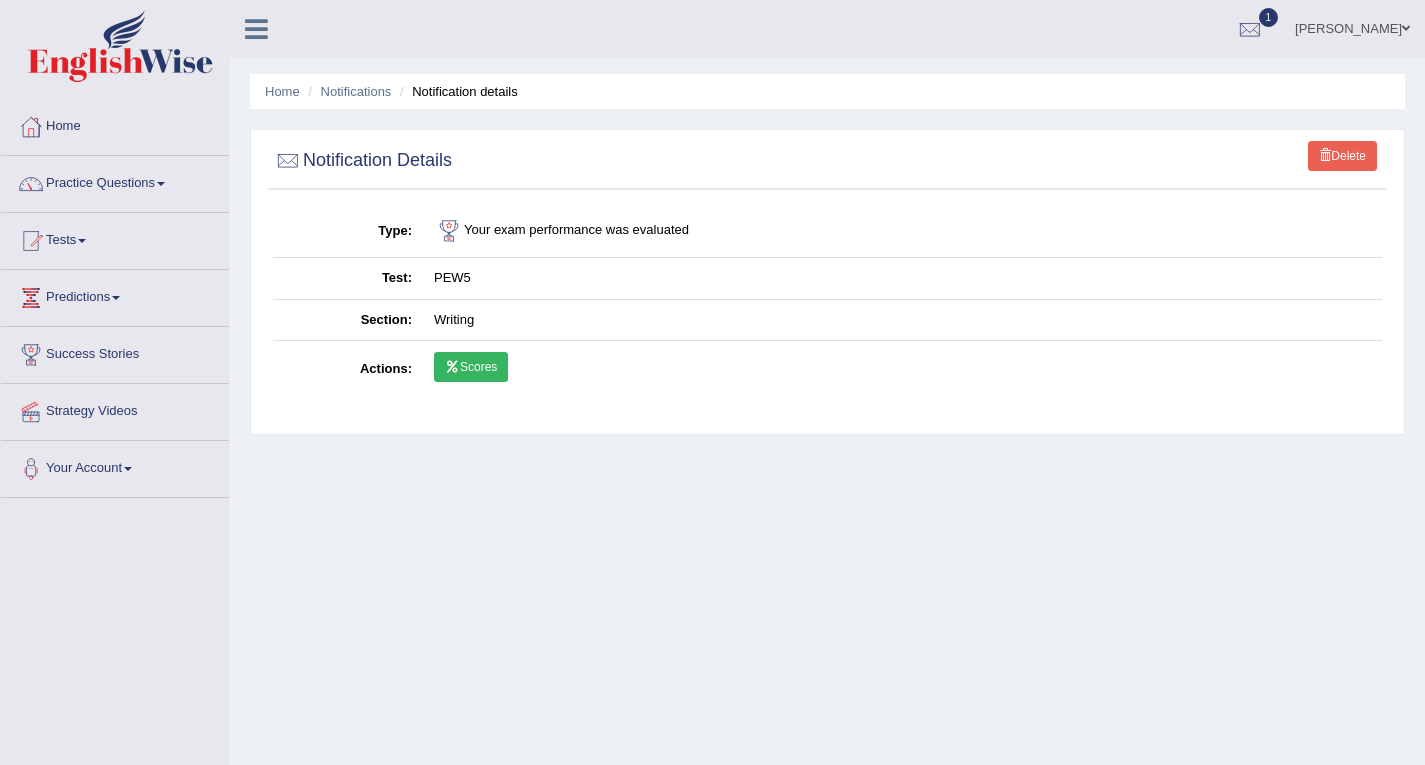 scroll, scrollTop: 0, scrollLeft: 0, axis: both 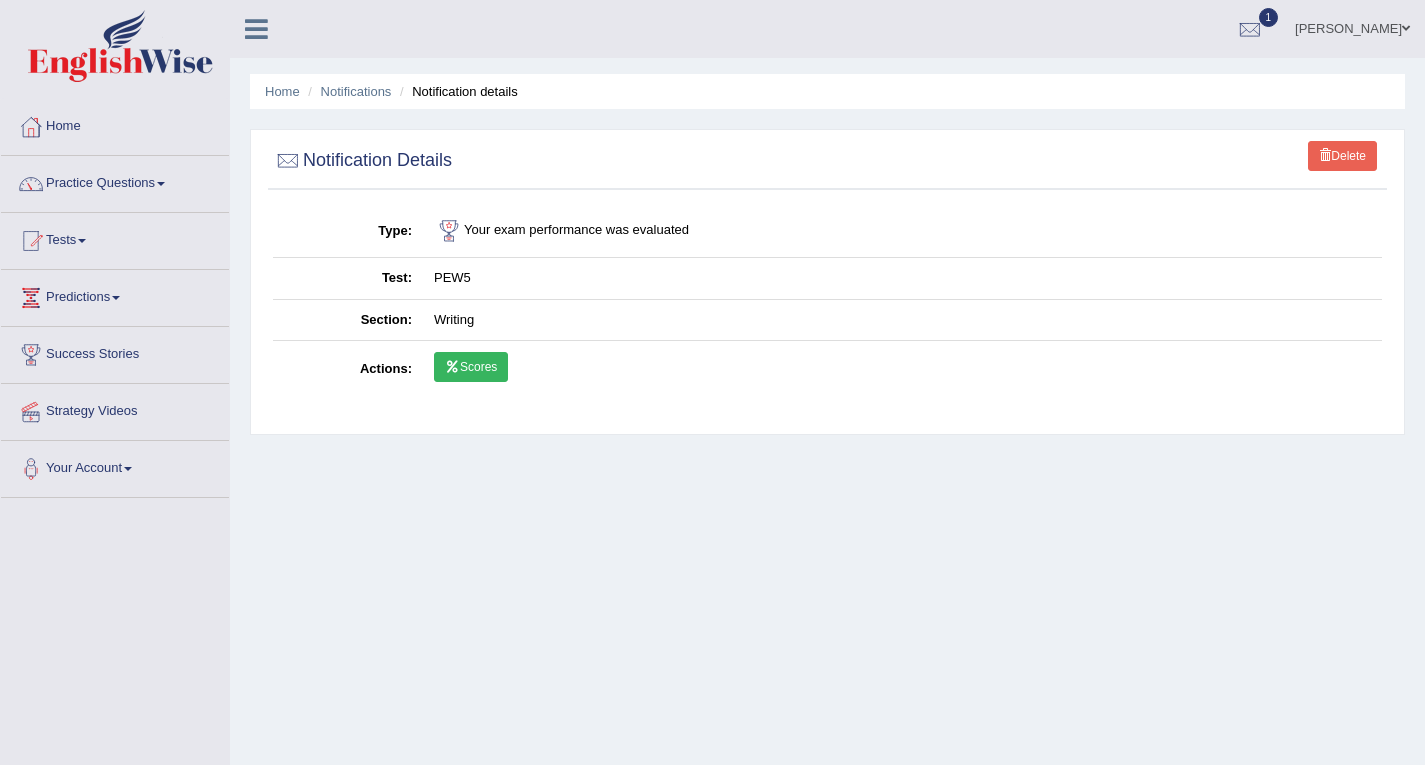 click on "Scores" at bounding box center (471, 367) 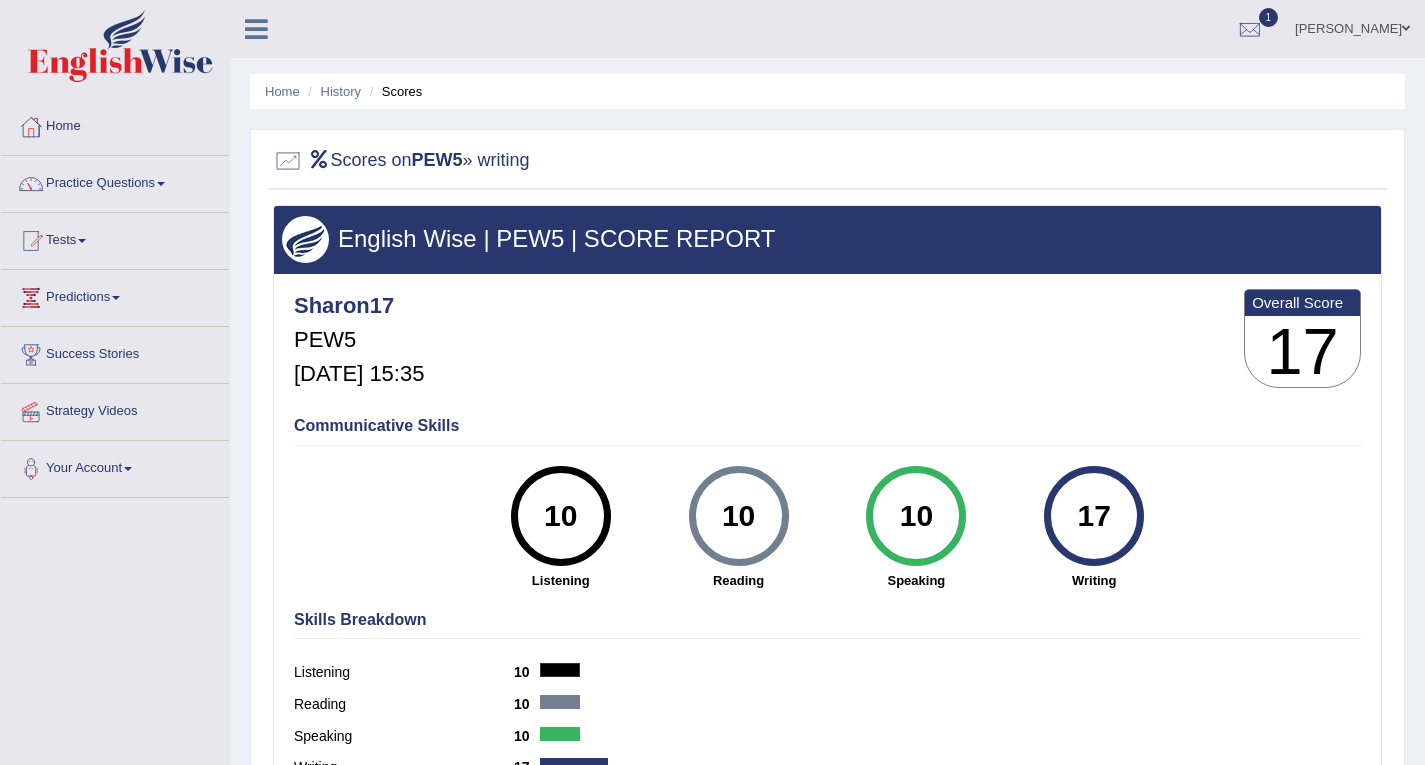 scroll, scrollTop: 0, scrollLeft: 0, axis: both 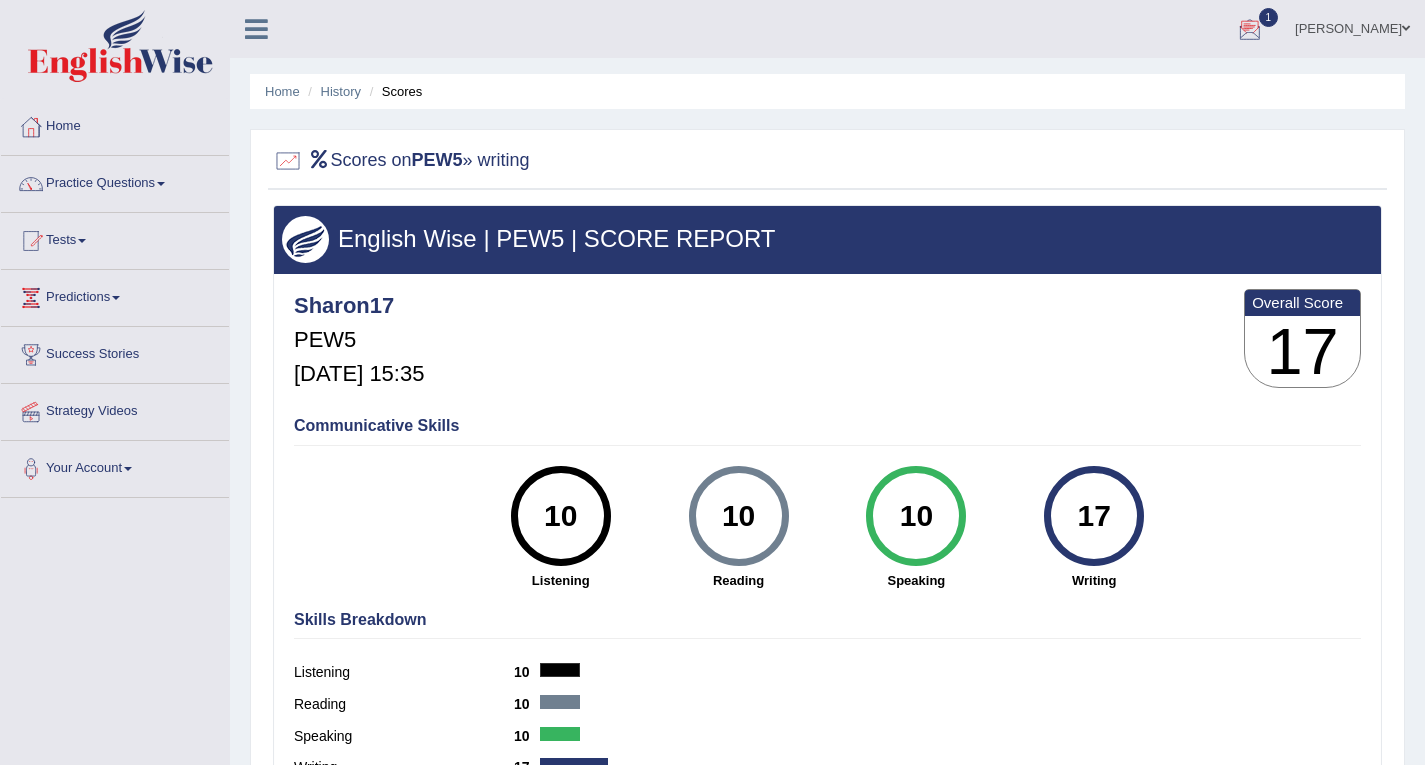 click on "1" at bounding box center [1269, 17] 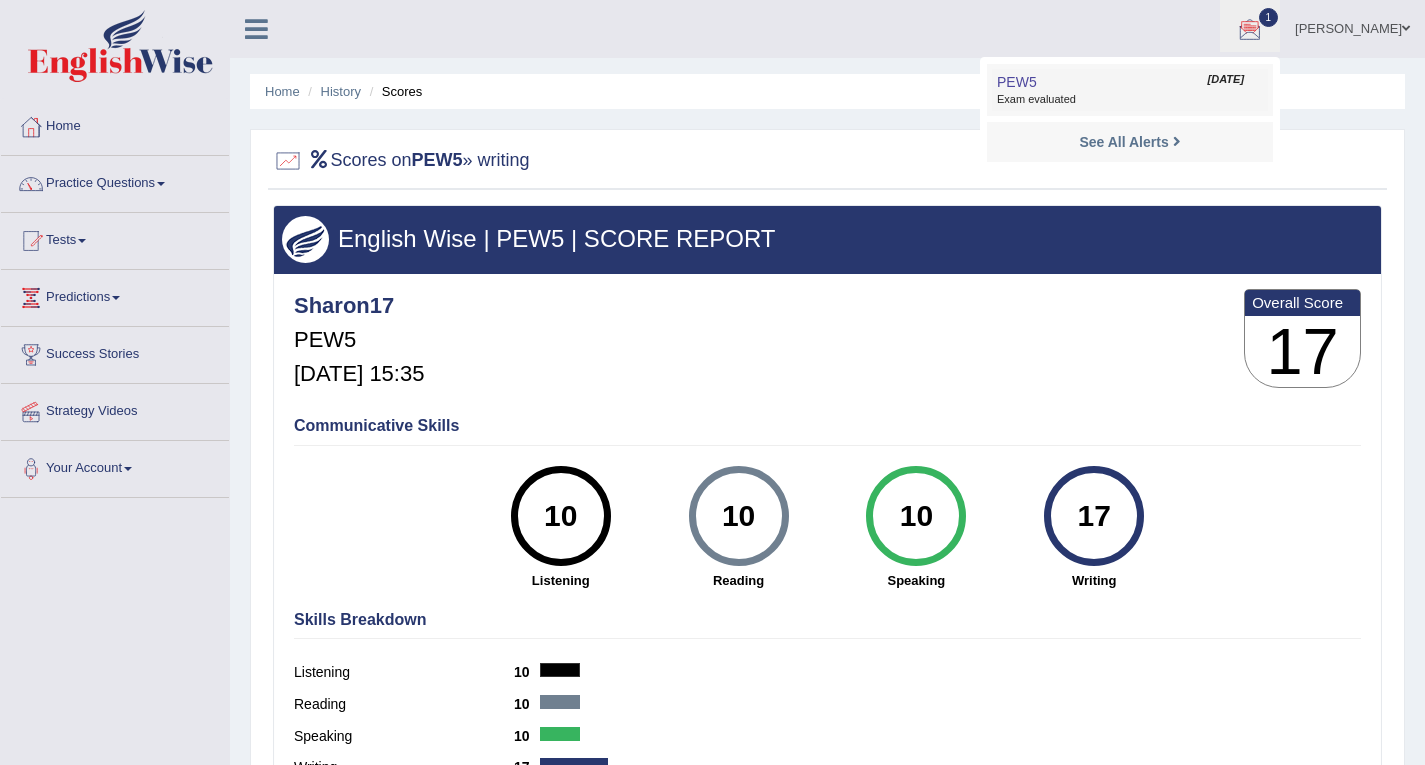 click on "PEW5
Jul 14, 2025
Exam evaluated" at bounding box center (1130, 90) 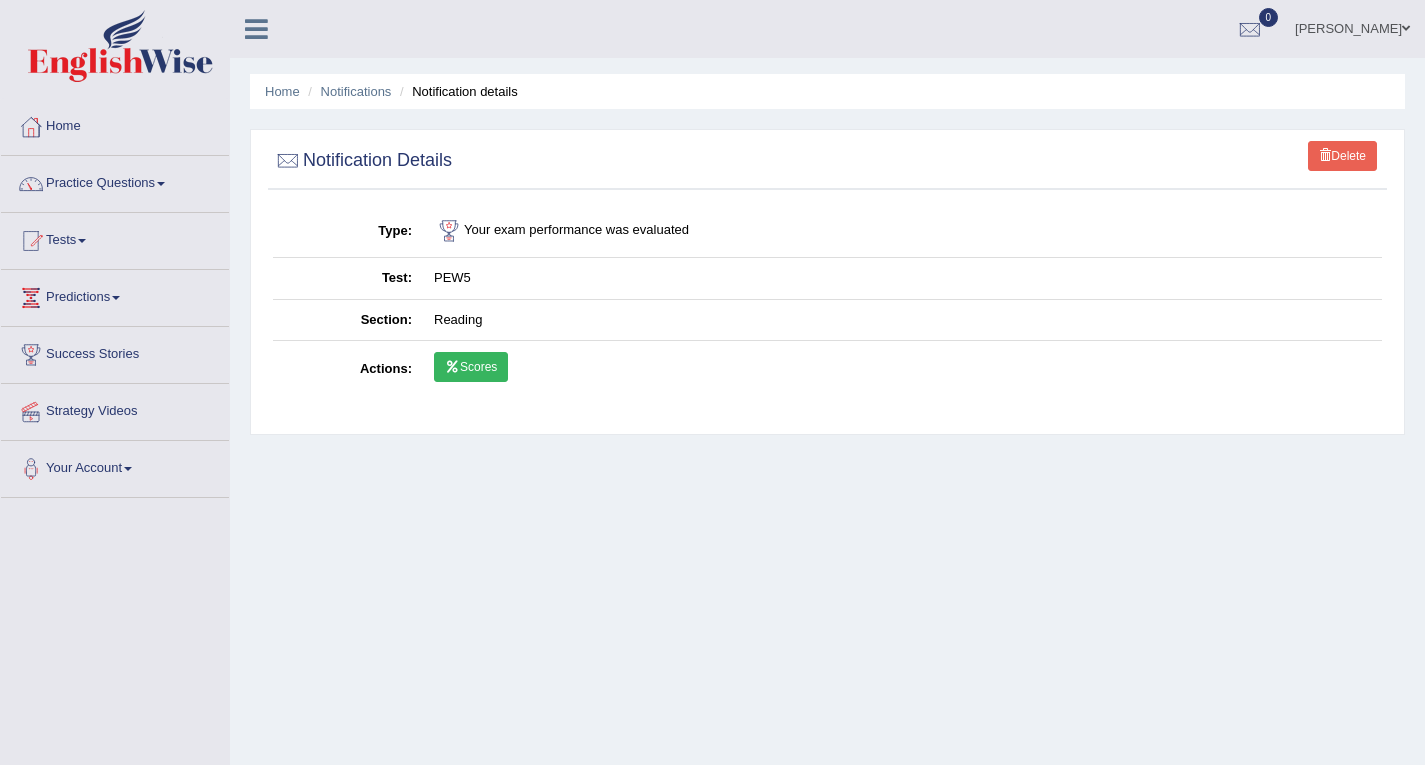 scroll, scrollTop: 0, scrollLeft: 0, axis: both 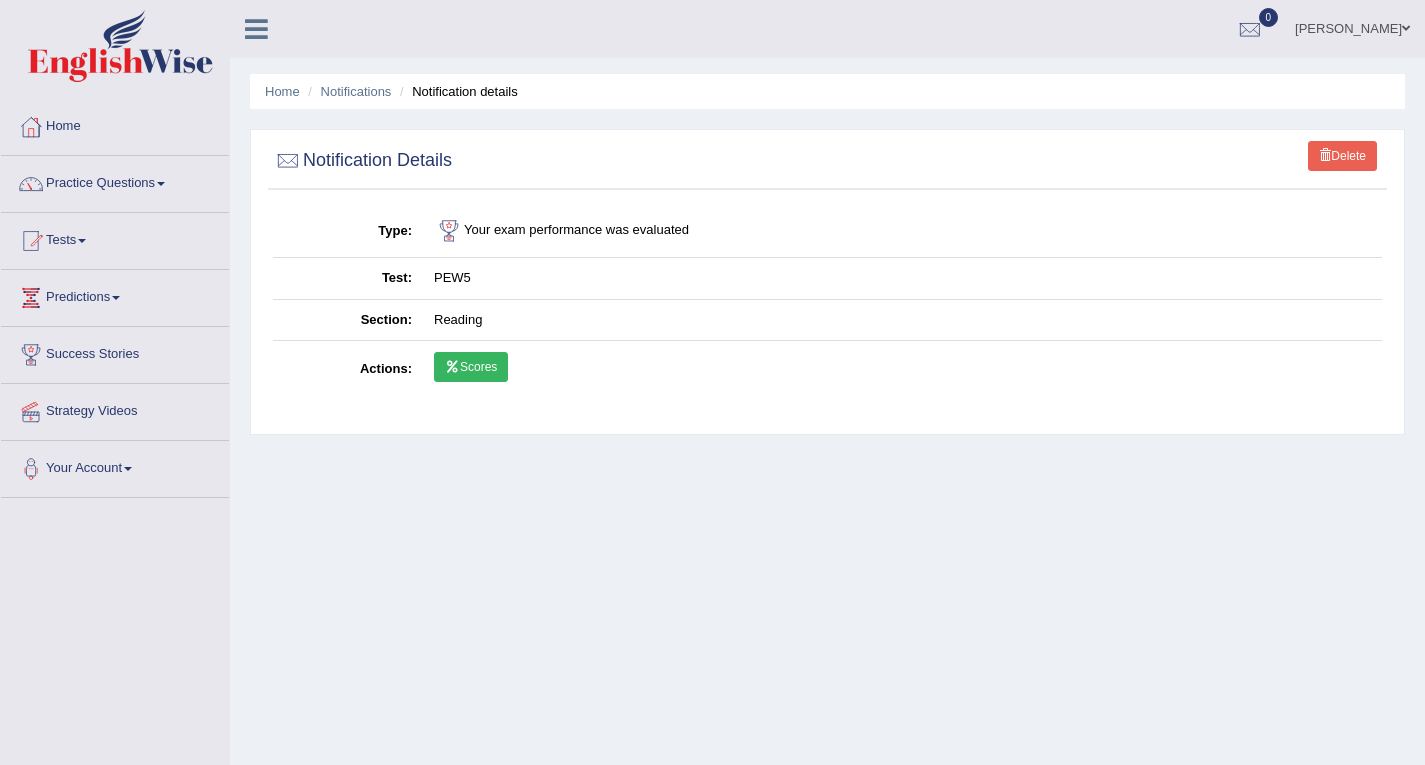 click on "Scores" at bounding box center (471, 367) 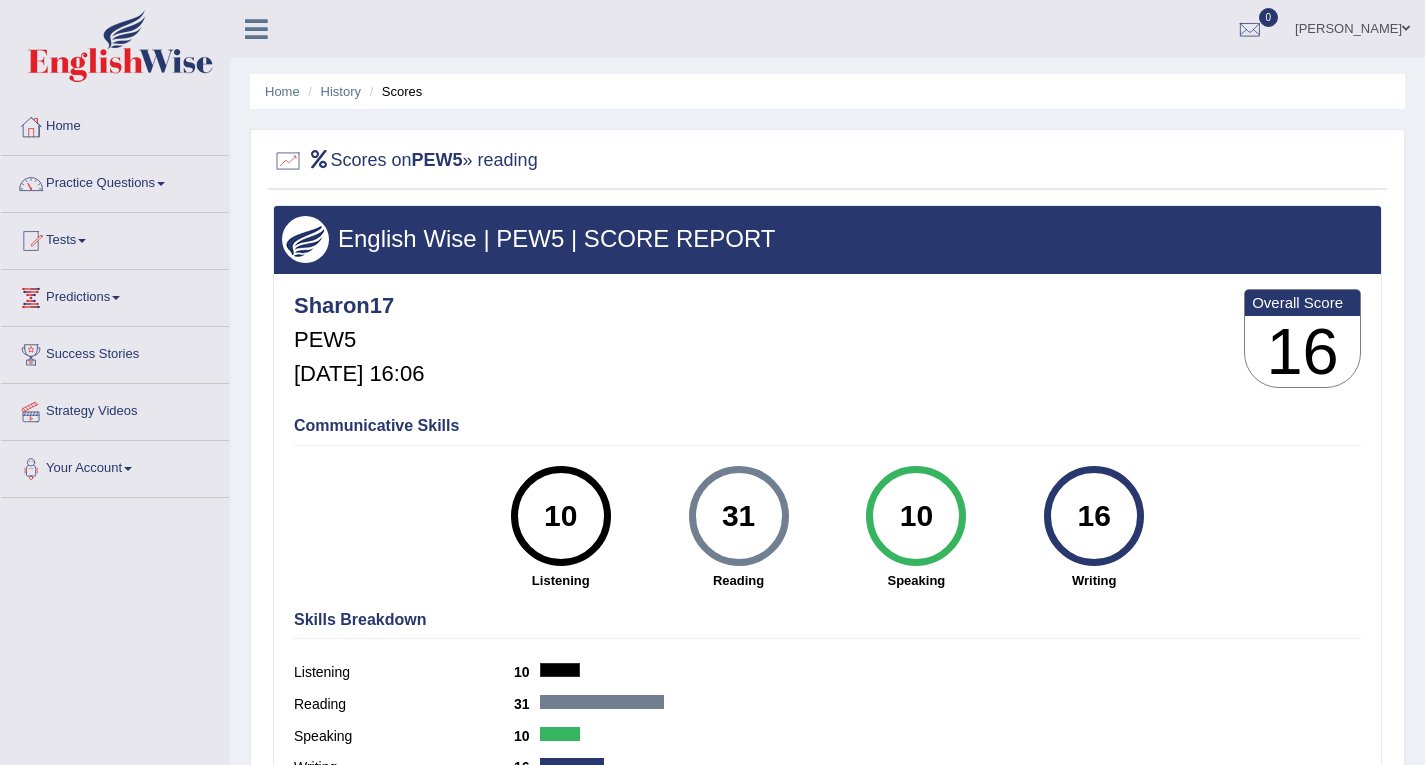 scroll, scrollTop: 0, scrollLeft: 0, axis: both 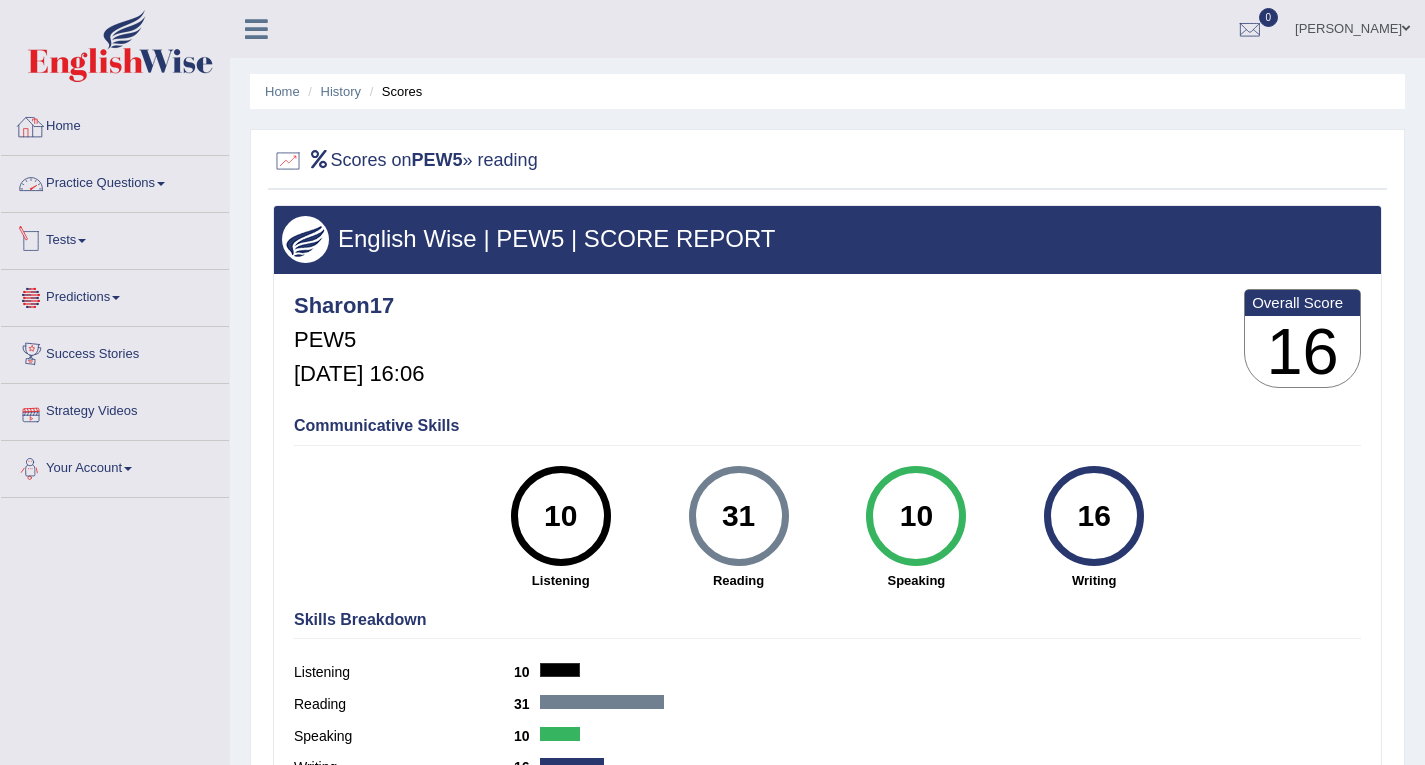 click on "Home" at bounding box center (115, 124) 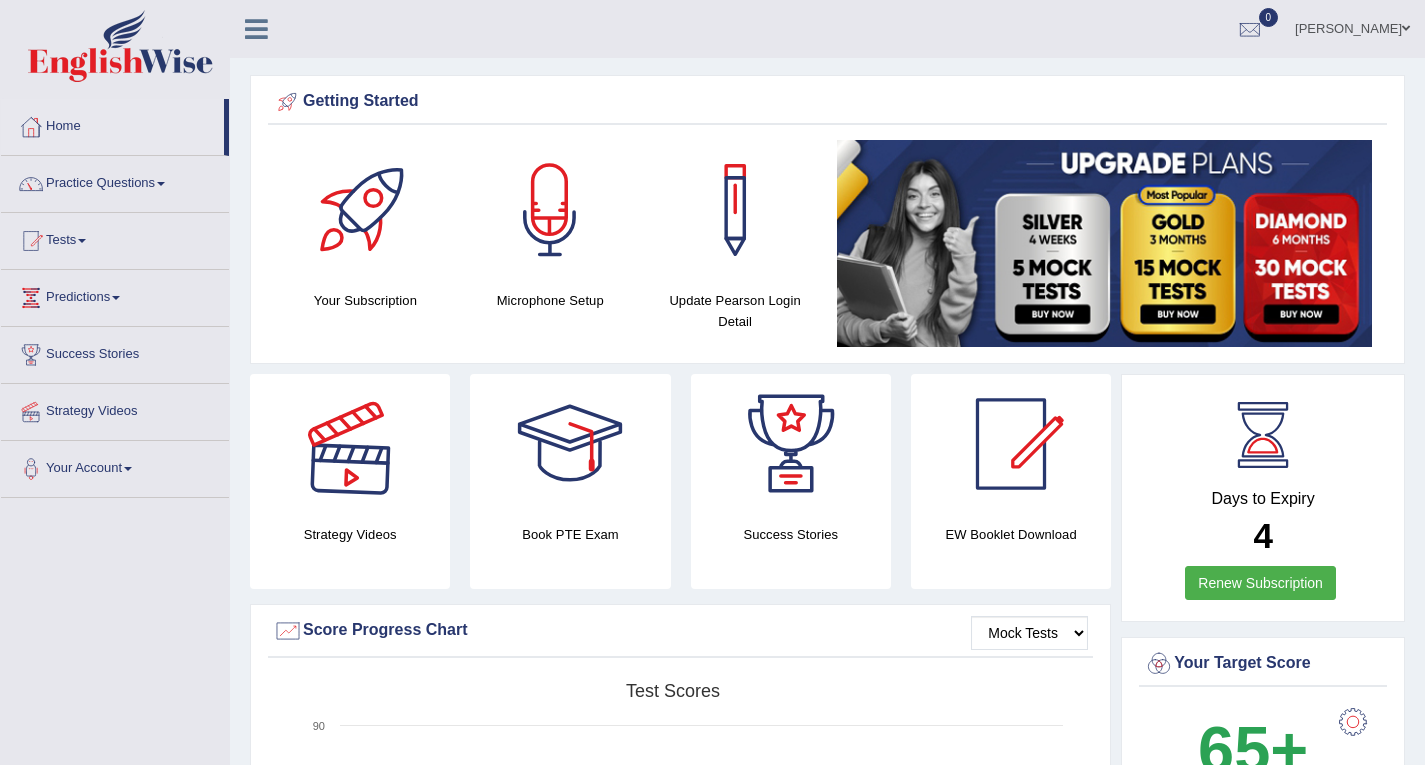 scroll, scrollTop: 597, scrollLeft: 0, axis: vertical 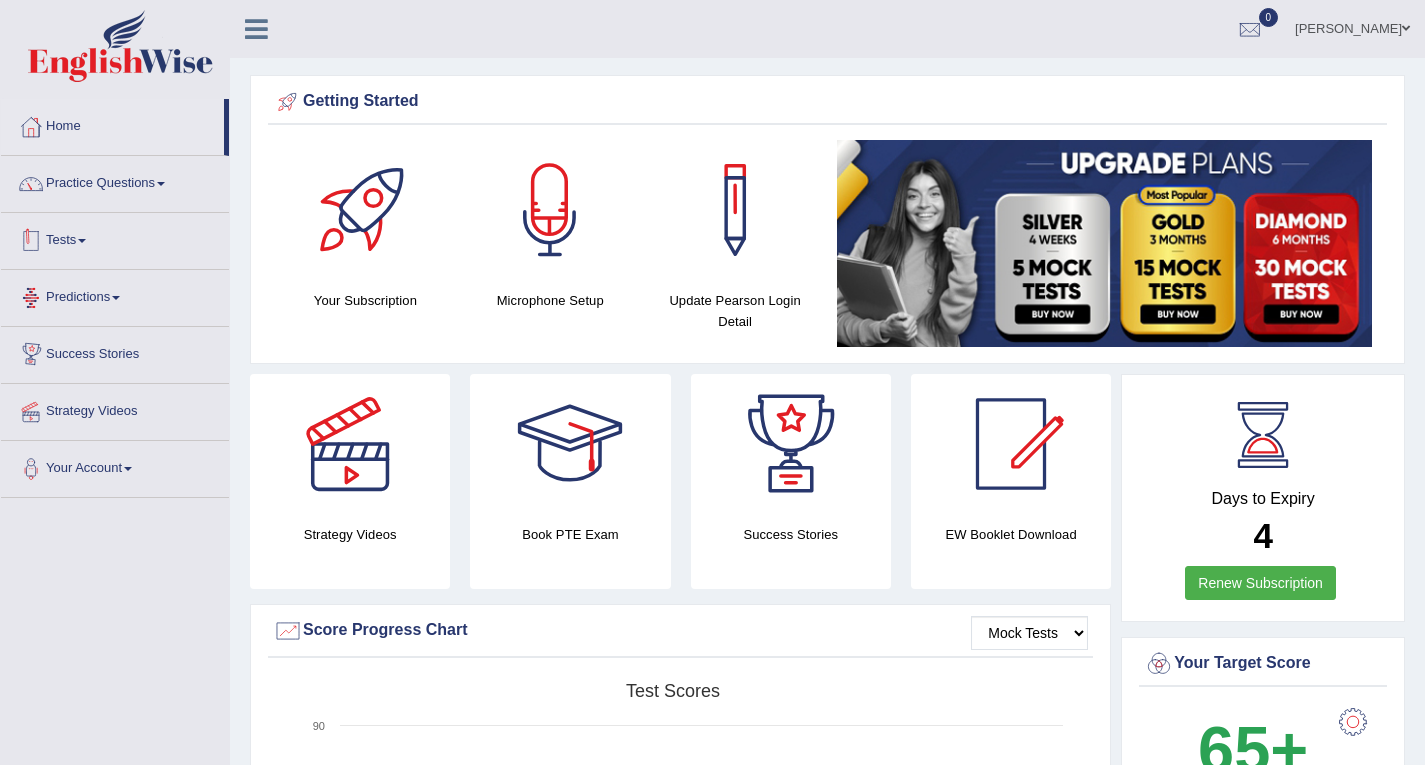 click on "Tests" at bounding box center [115, 238] 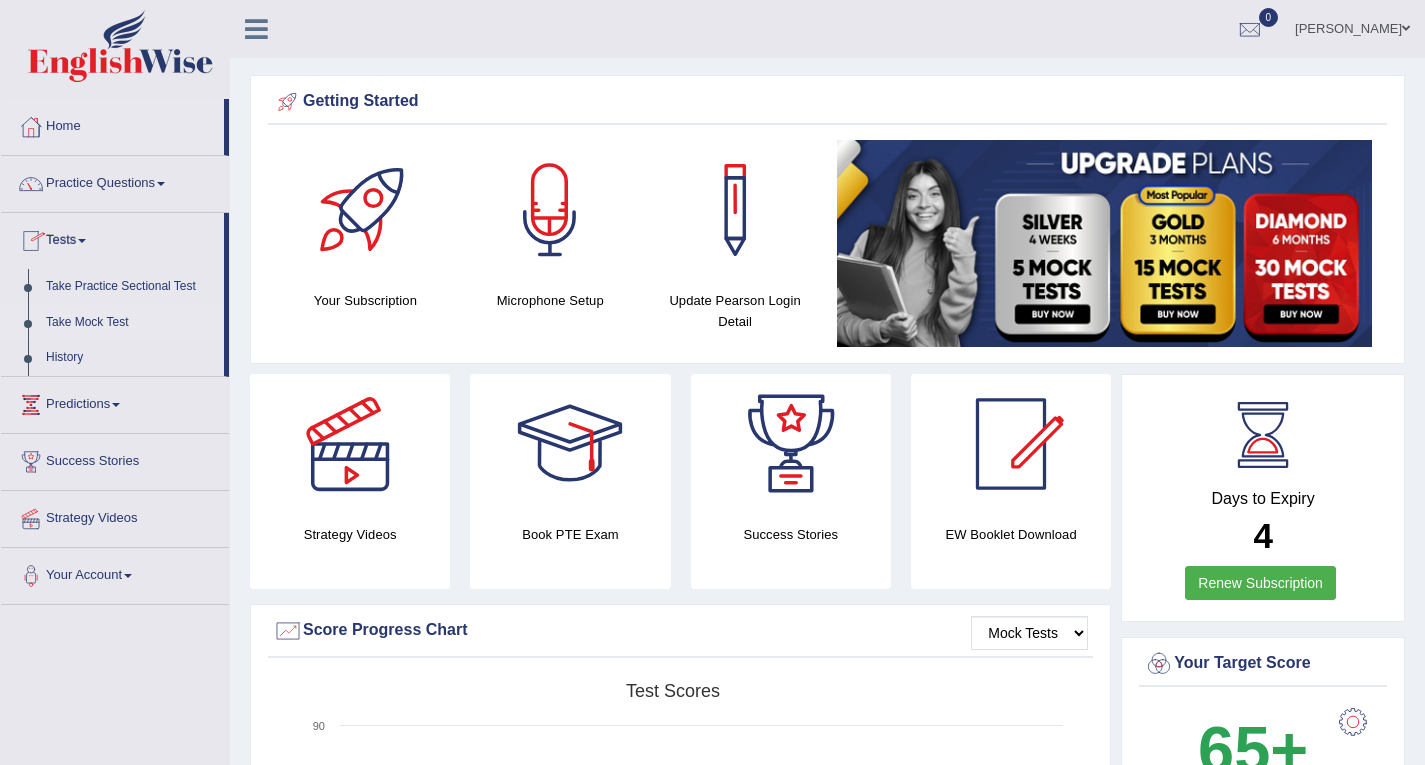 click on "Take Mock Test" at bounding box center [130, 323] 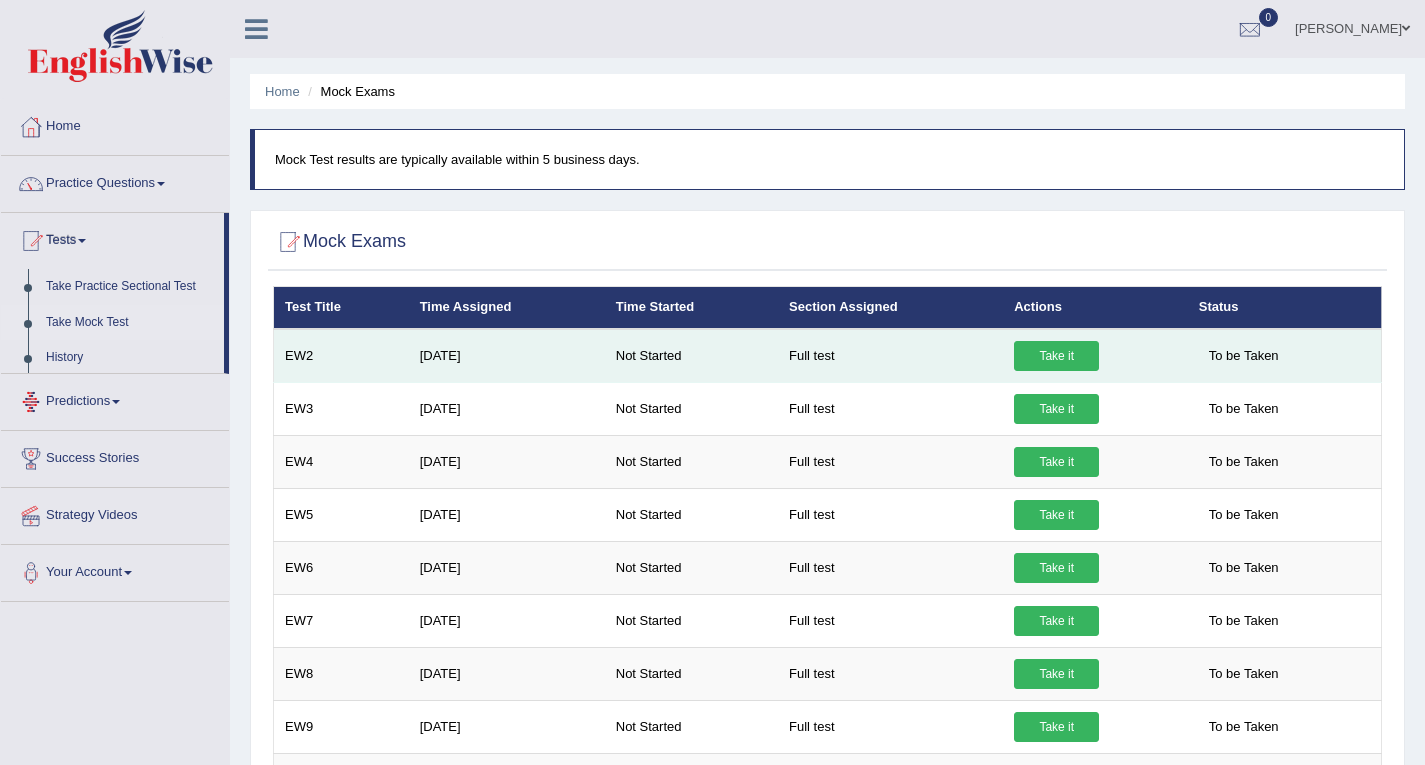 scroll, scrollTop: 0, scrollLeft: 0, axis: both 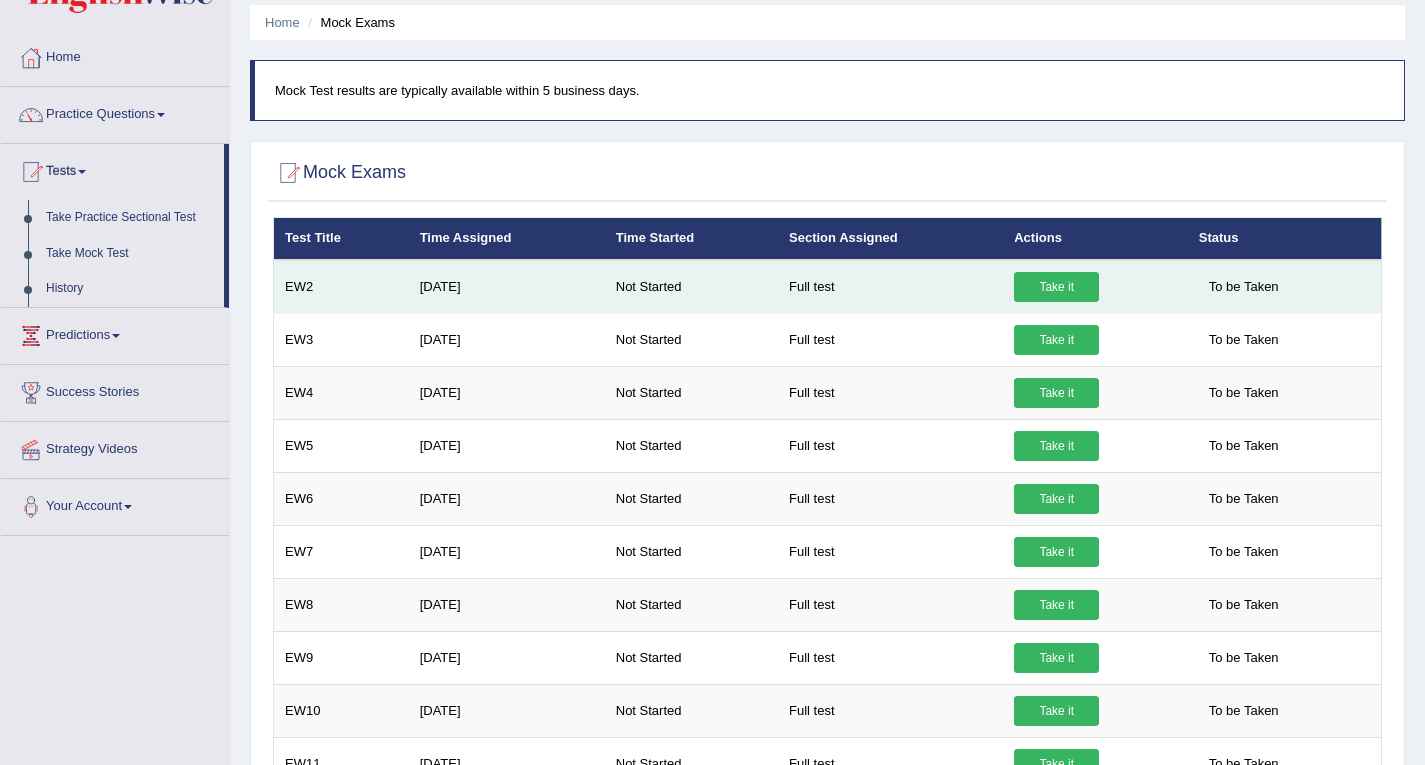 click on "Take it" at bounding box center [1056, 287] 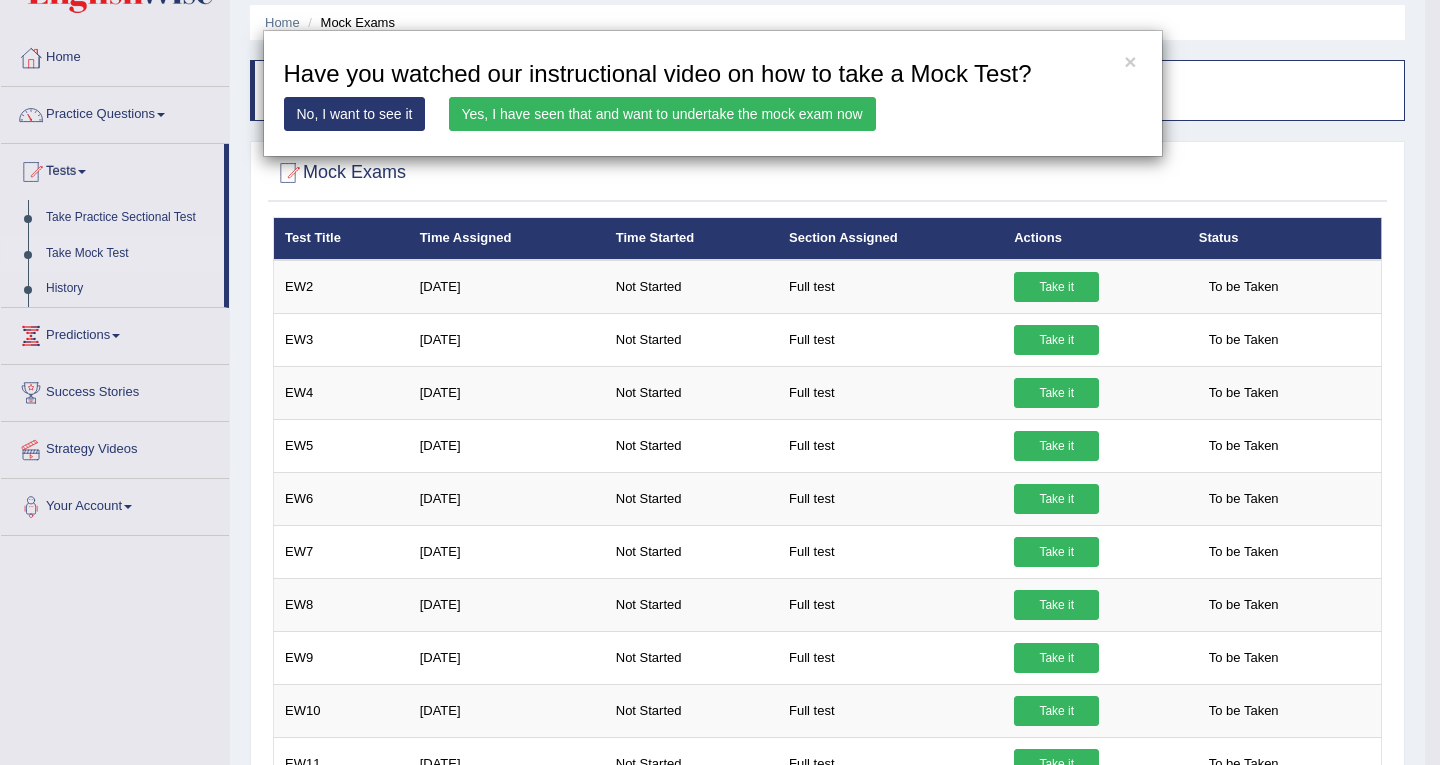 click on "Yes, I have seen that and want to undertake the mock exam now" at bounding box center (662, 114) 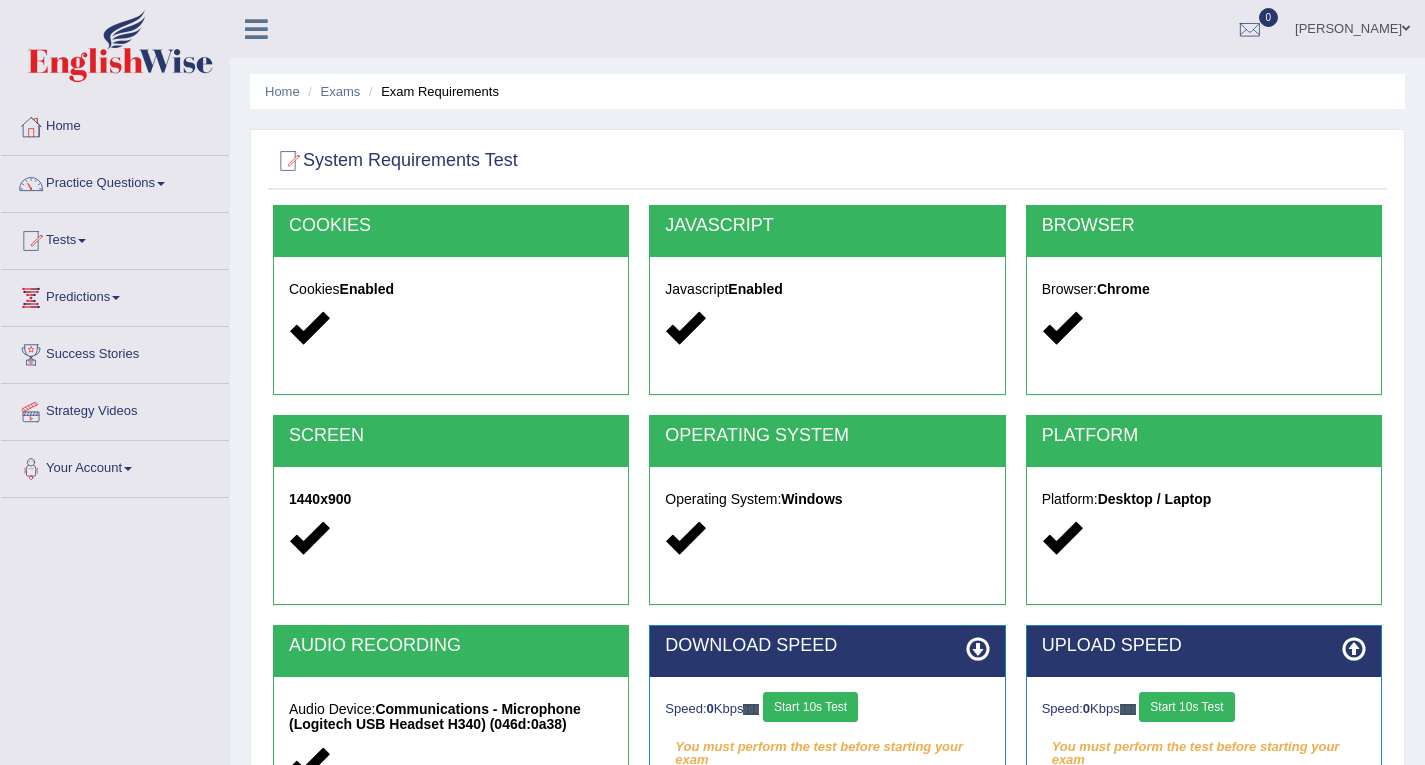 scroll, scrollTop: 60, scrollLeft: 0, axis: vertical 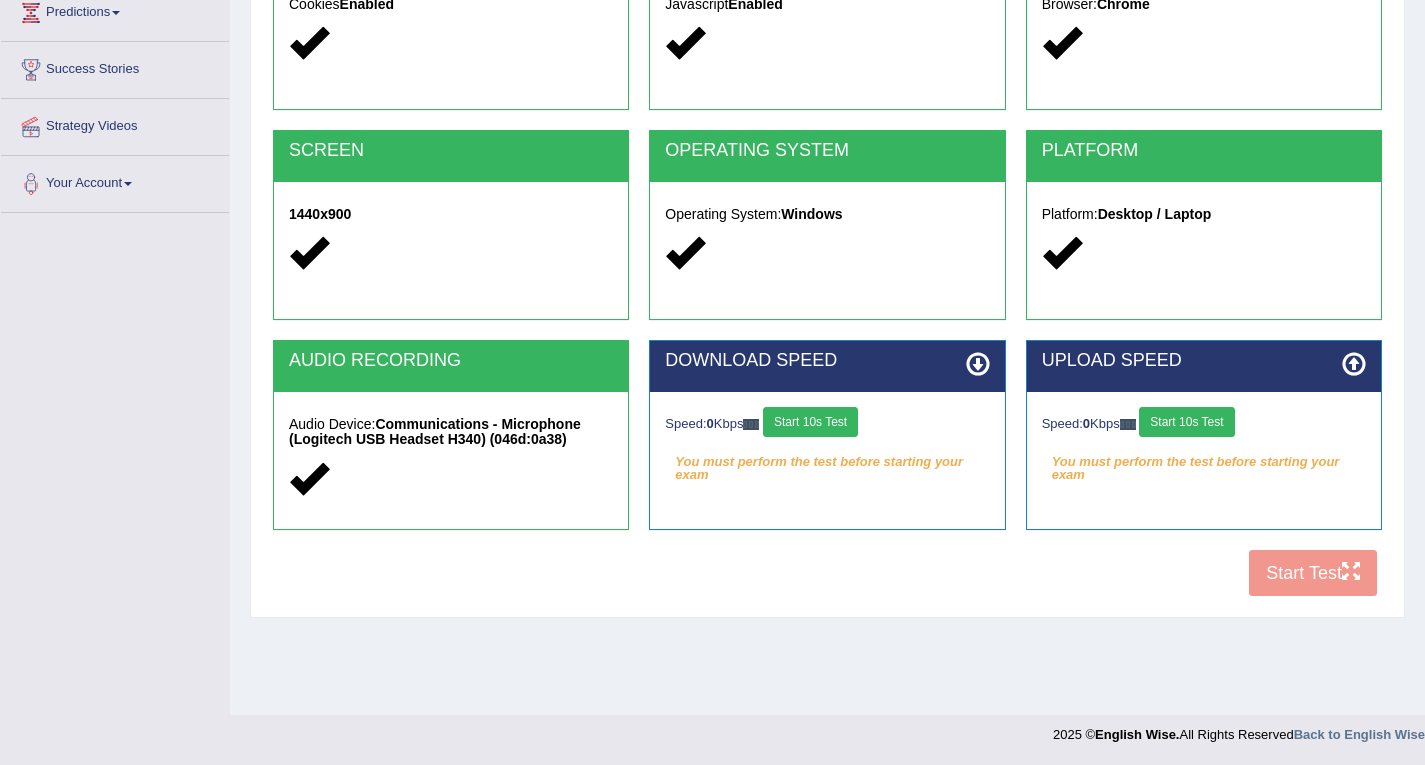 click on "Start 10s Test" at bounding box center (810, 422) 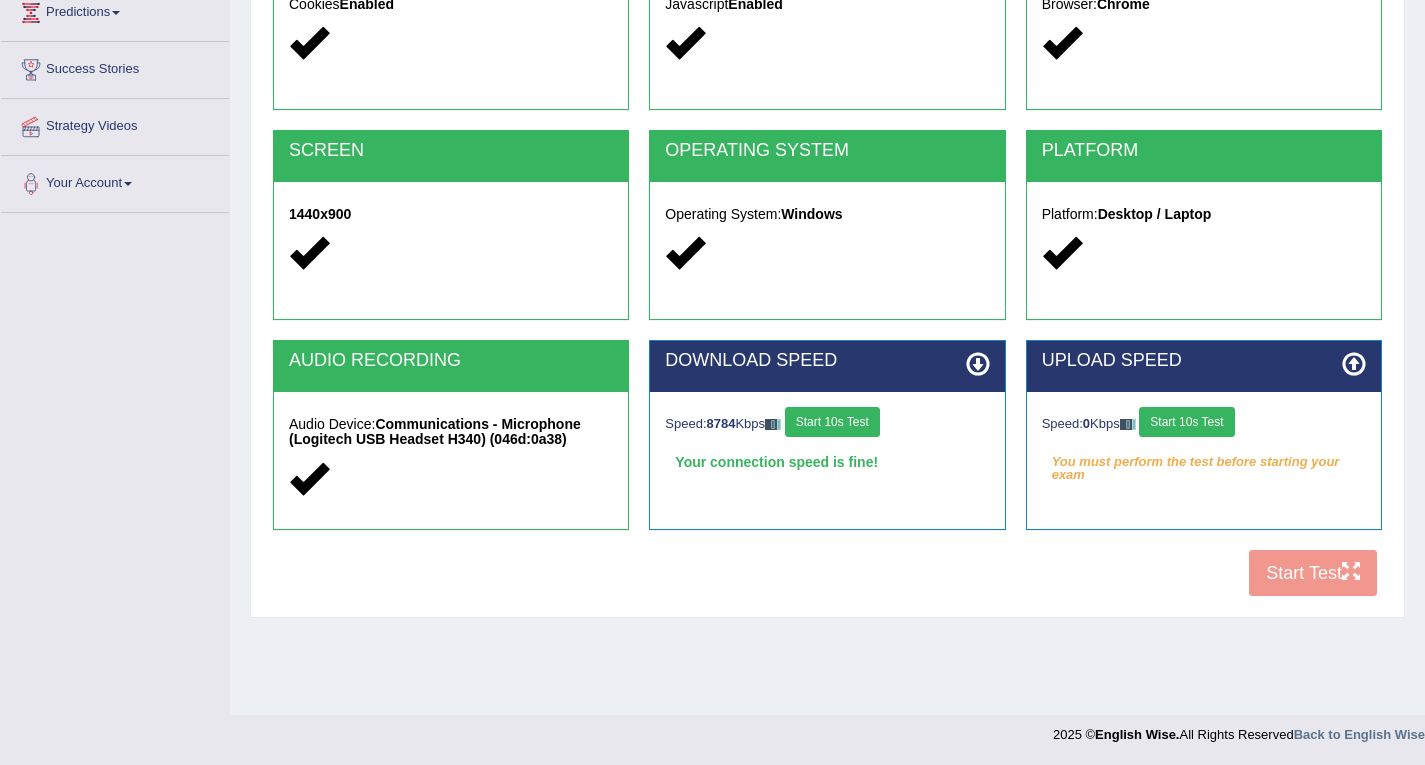 click on "Start 10s Test" at bounding box center (1186, 422) 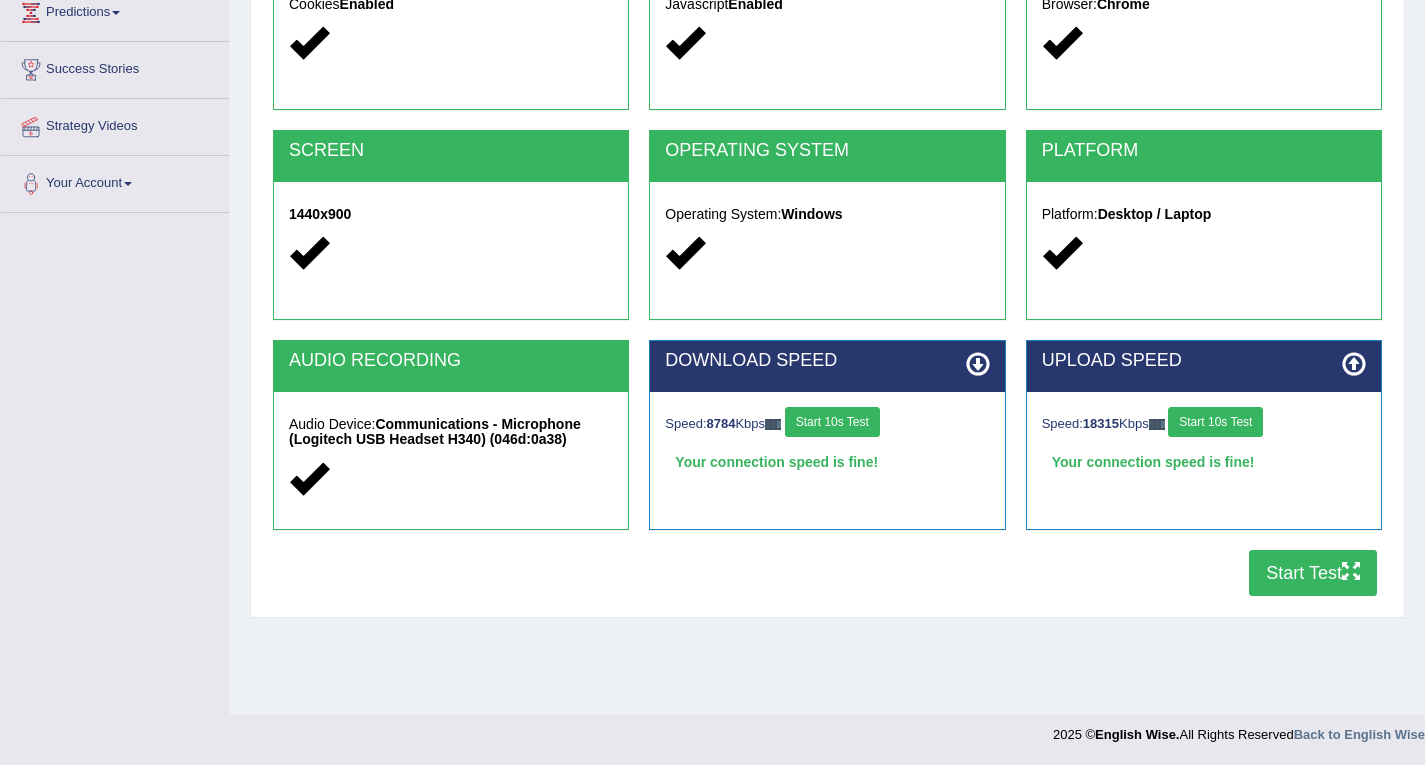 click on "Start Test" at bounding box center (1313, 573) 